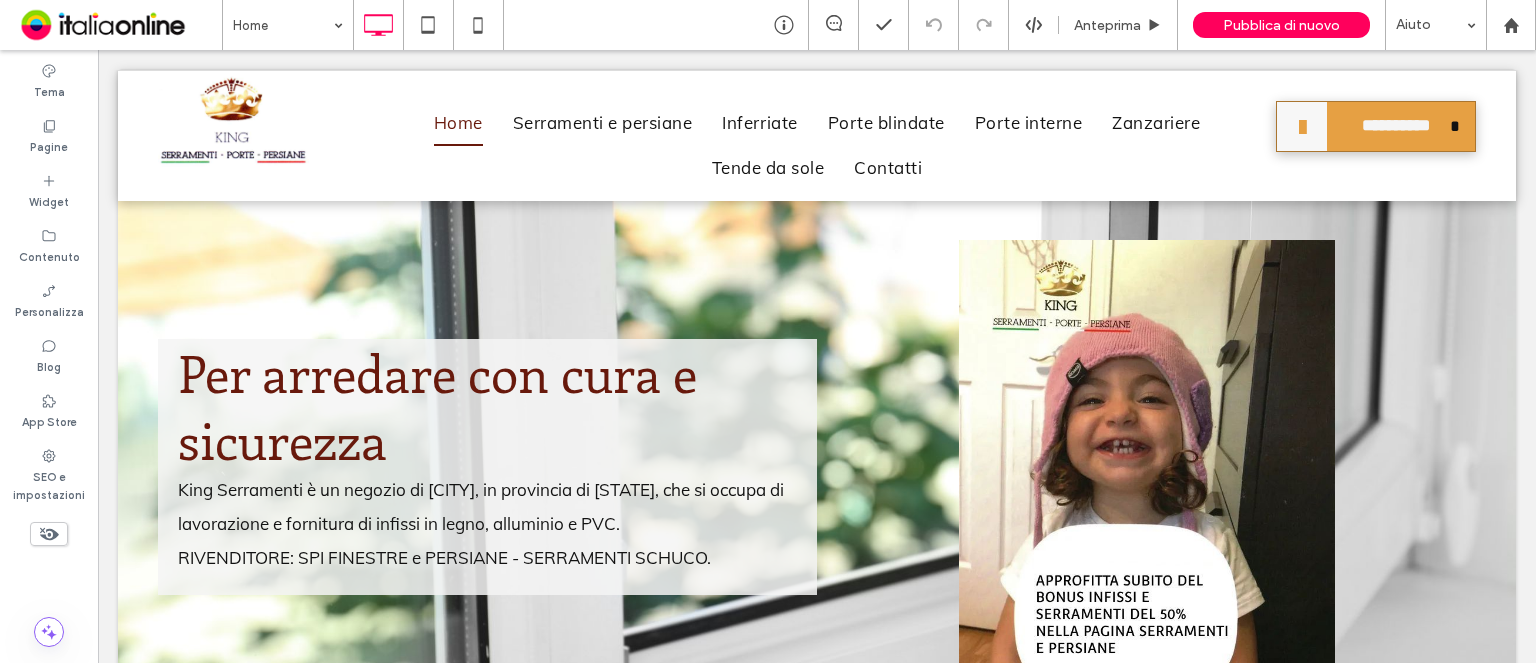 scroll, scrollTop: 300, scrollLeft: 0, axis: vertical 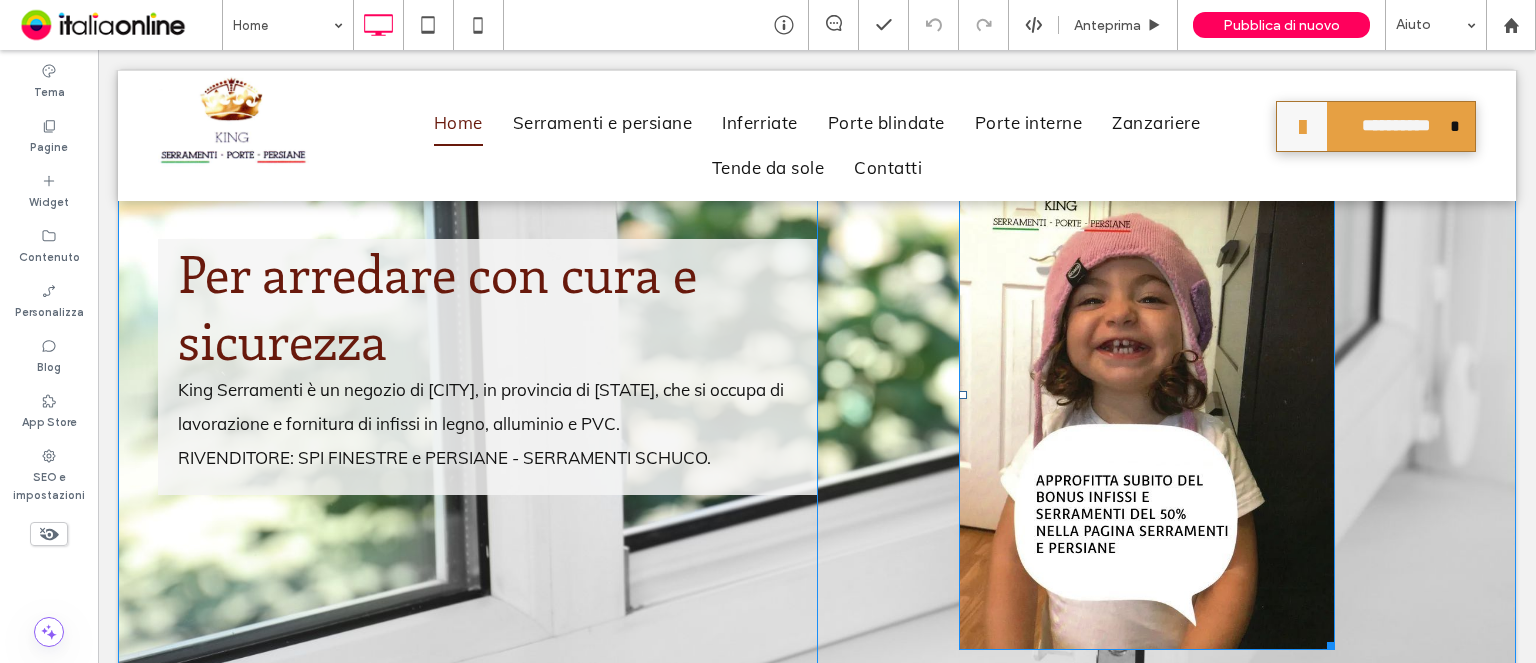 click at bounding box center [1147, 395] 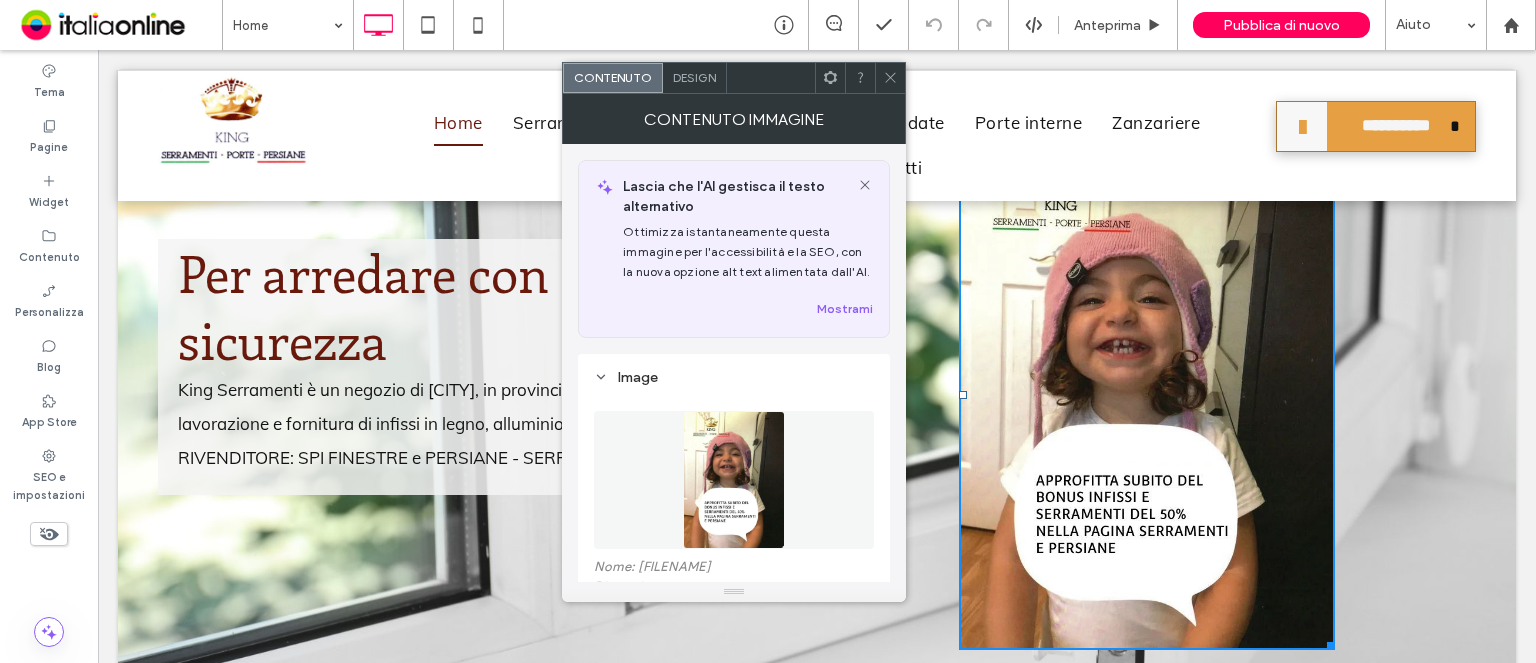 click at bounding box center (1147, 395) 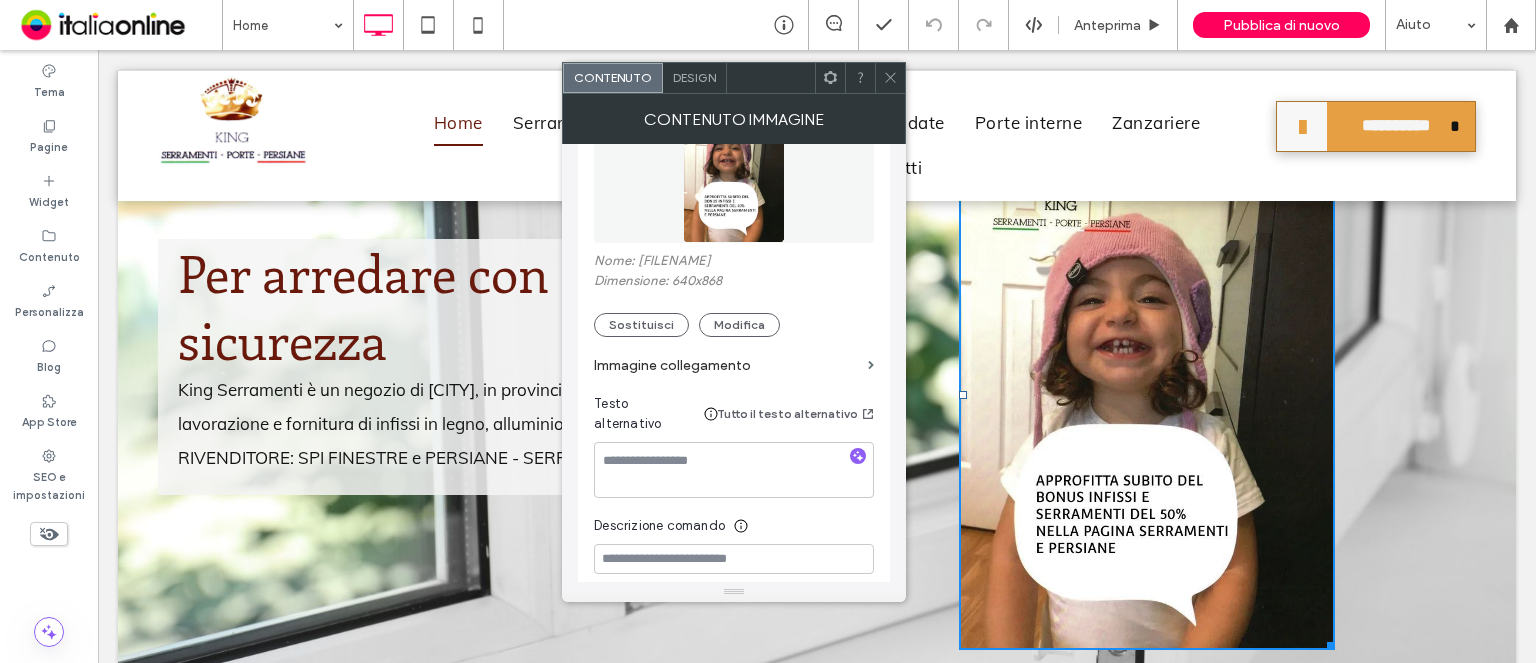 scroll, scrollTop: 272, scrollLeft: 0, axis: vertical 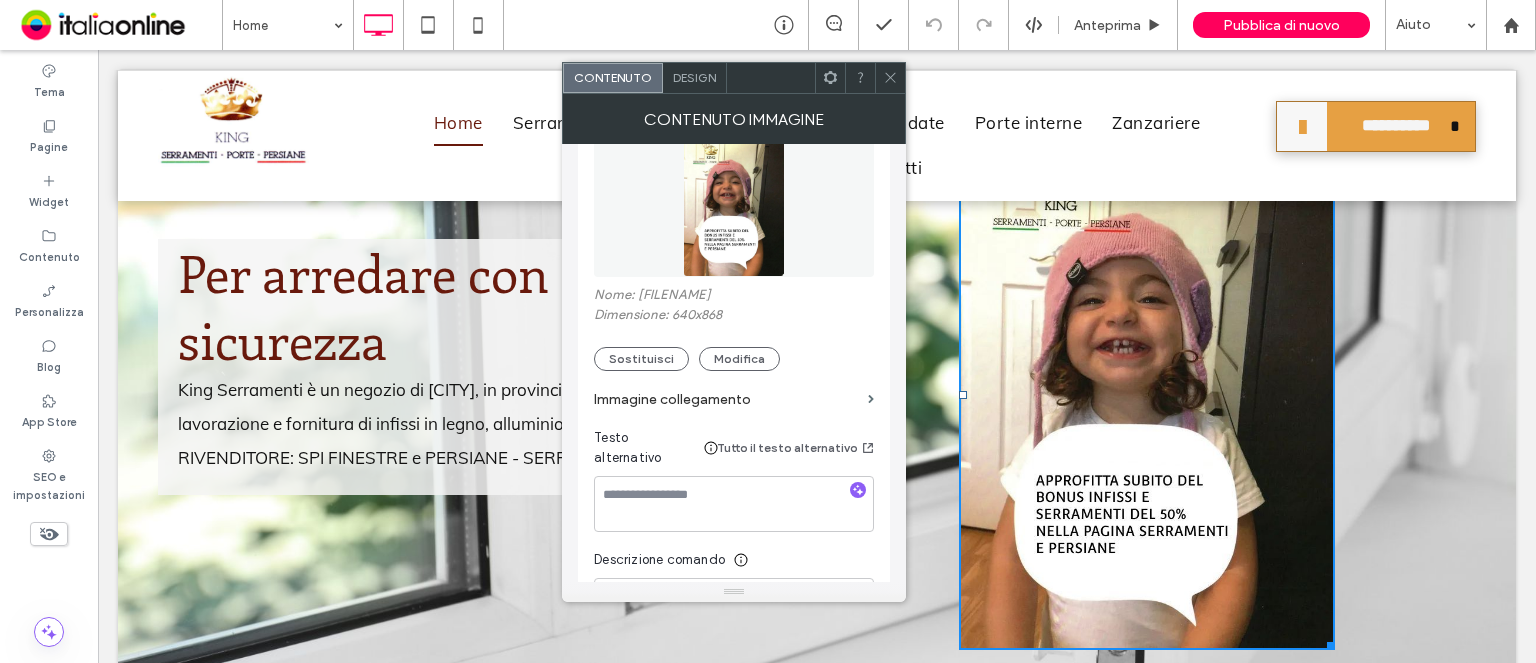click on "Design" at bounding box center (695, 78) 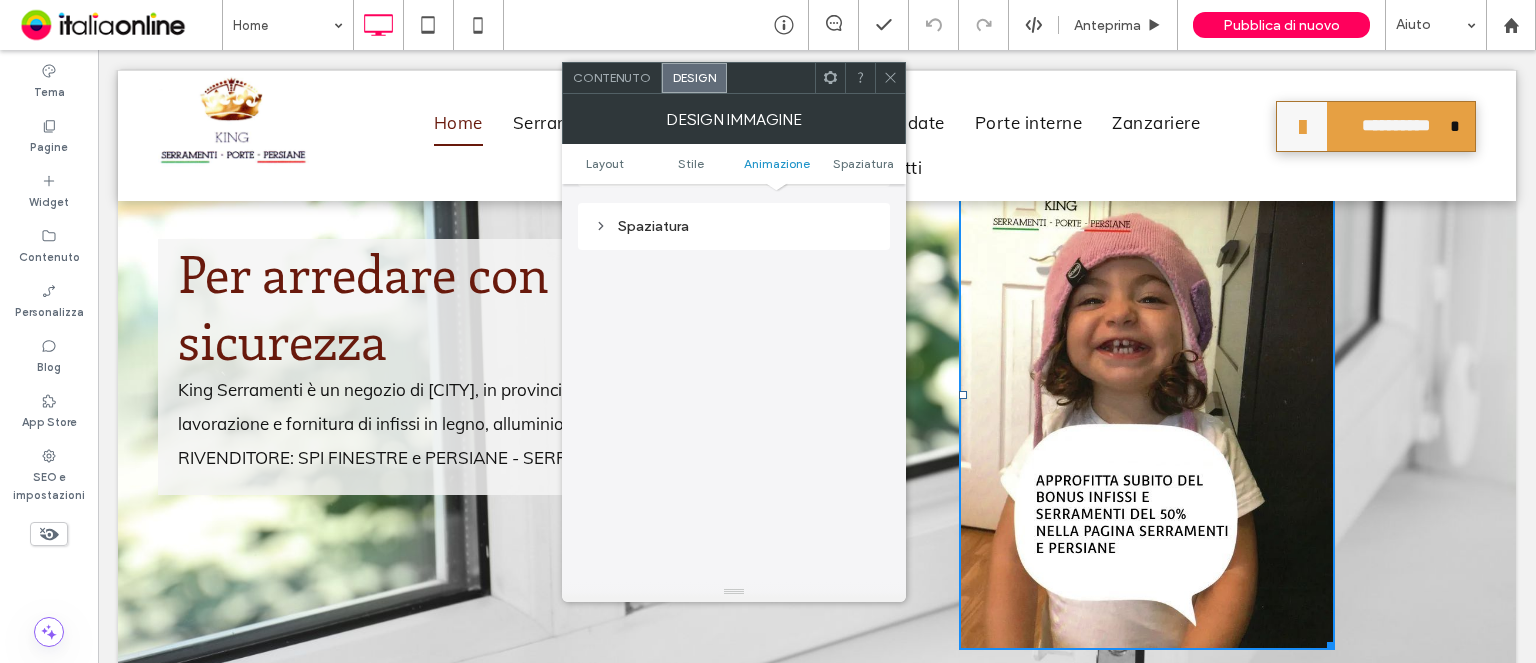 scroll, scrollTop: 1022, scrollLeft: 0, axis: vertical 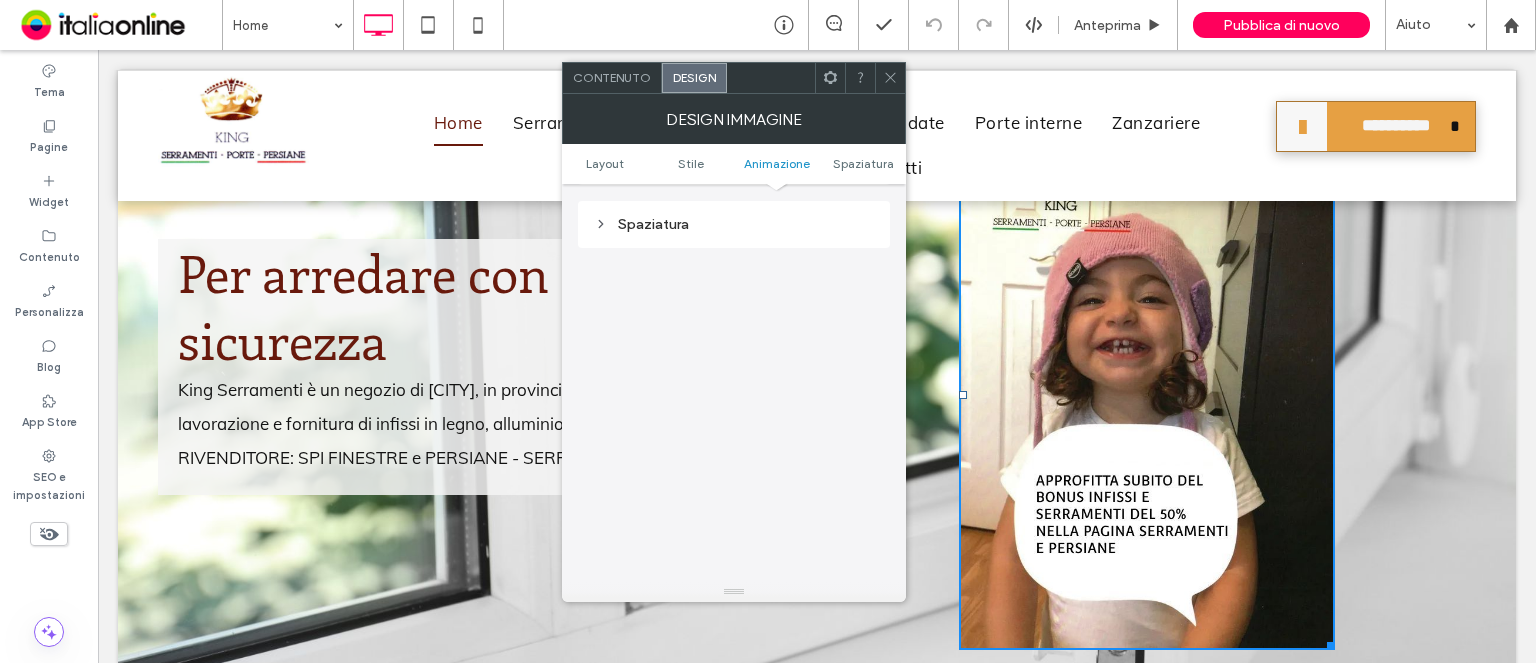 click on "Contenuto" at bounding box center (612, 77) 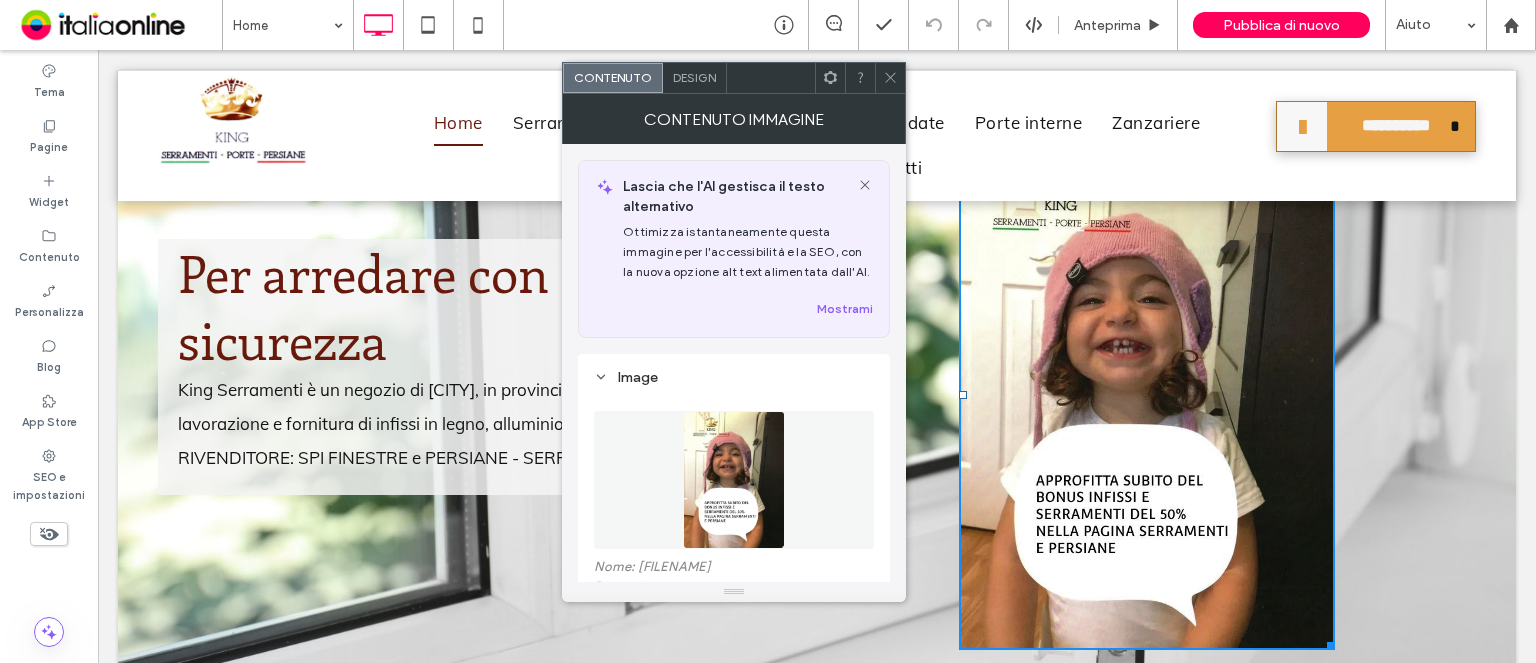 click at bounding box center (1147, 395) 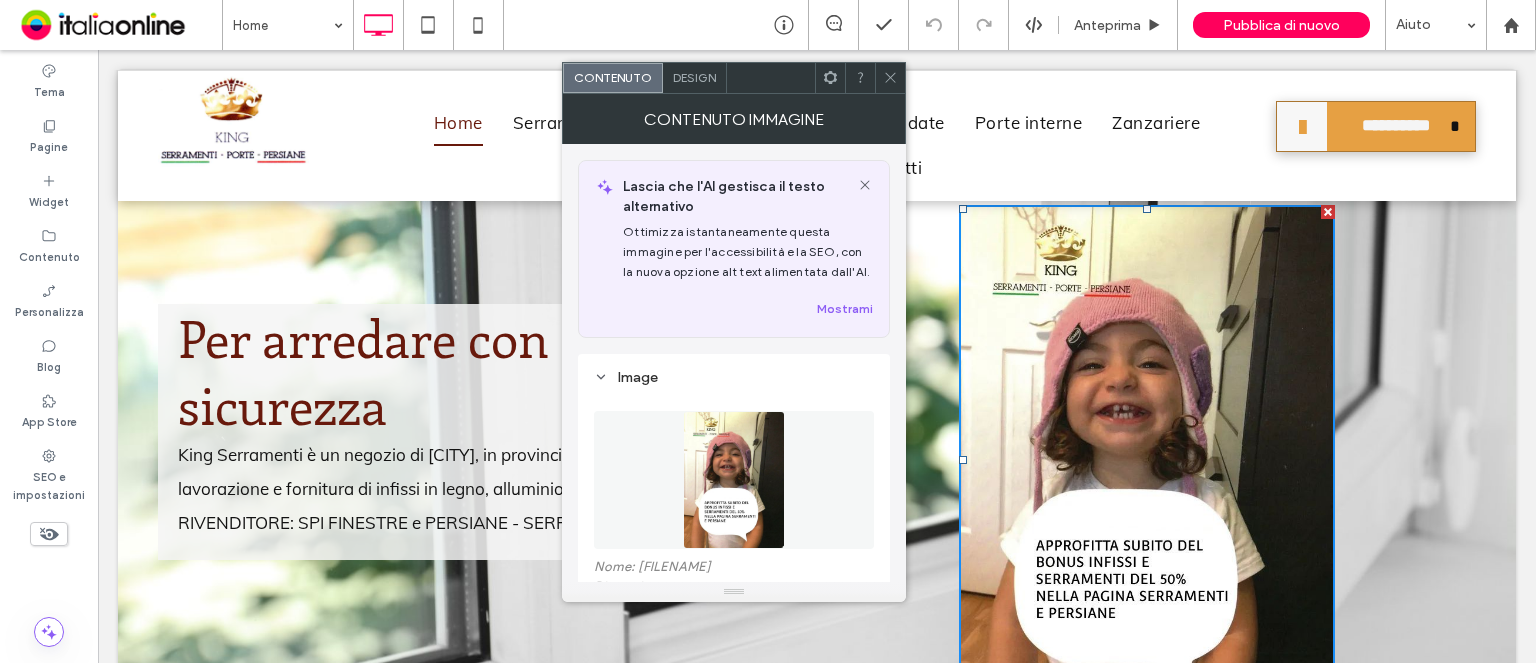 scroll, scrollTop: 0, scrollLeft: 0, axis: both 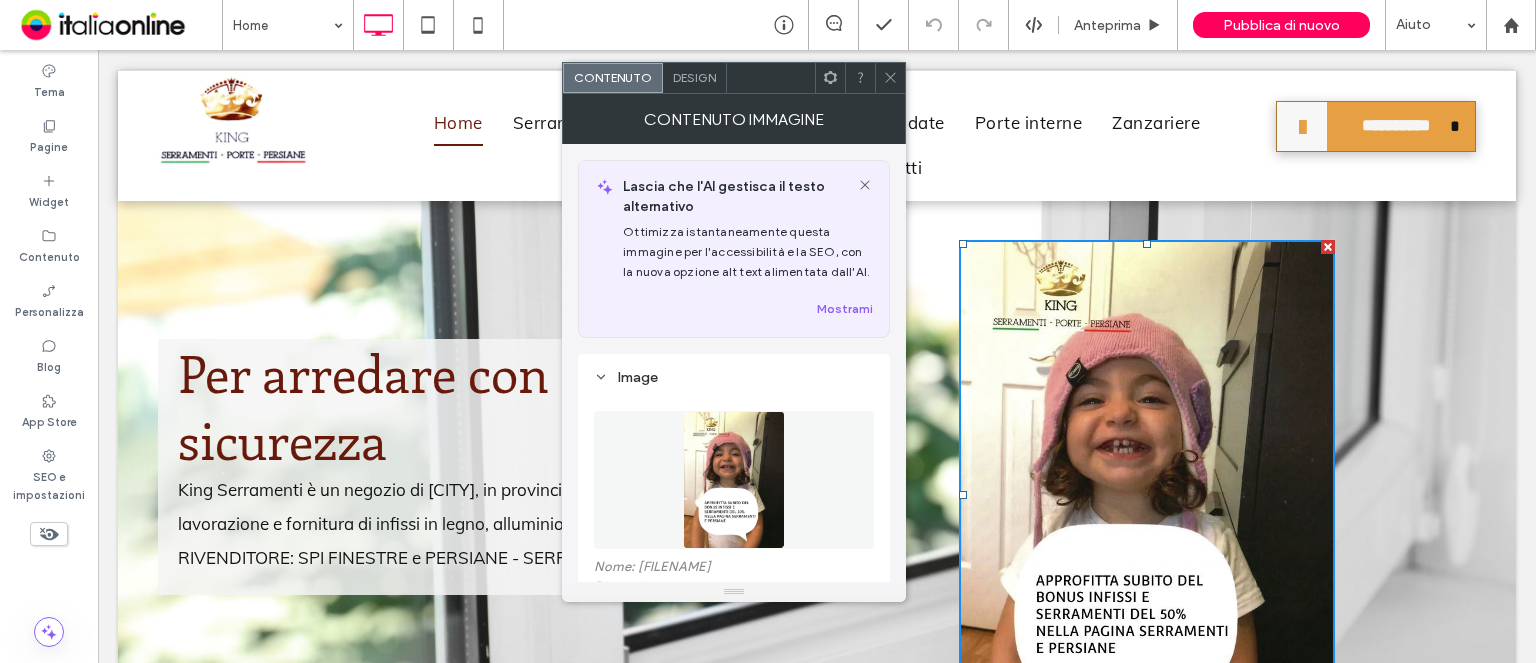 click 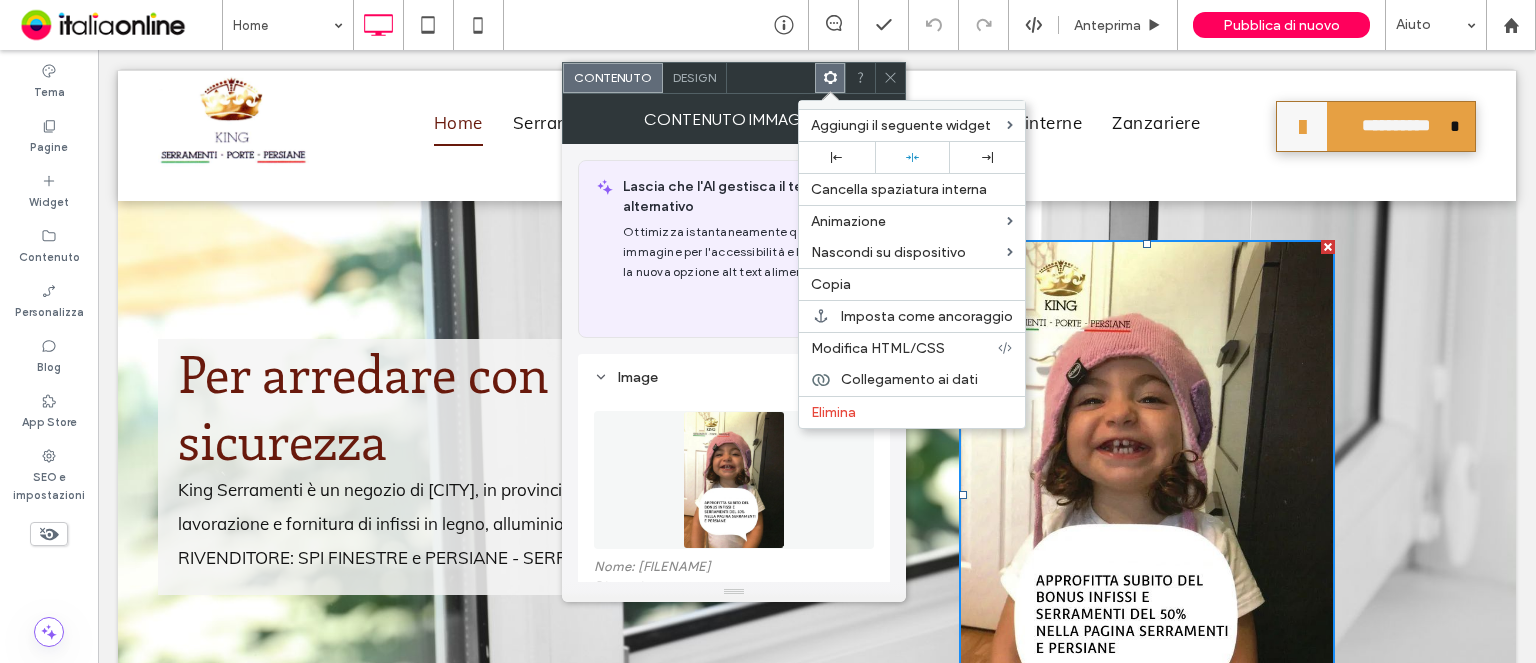 click on "Ottimizza istantaneamente questa immagine per l'accessibilità e la SEO, con la nuova opzione alt text alimentata dall'AI." at bounding box center [746, 251] 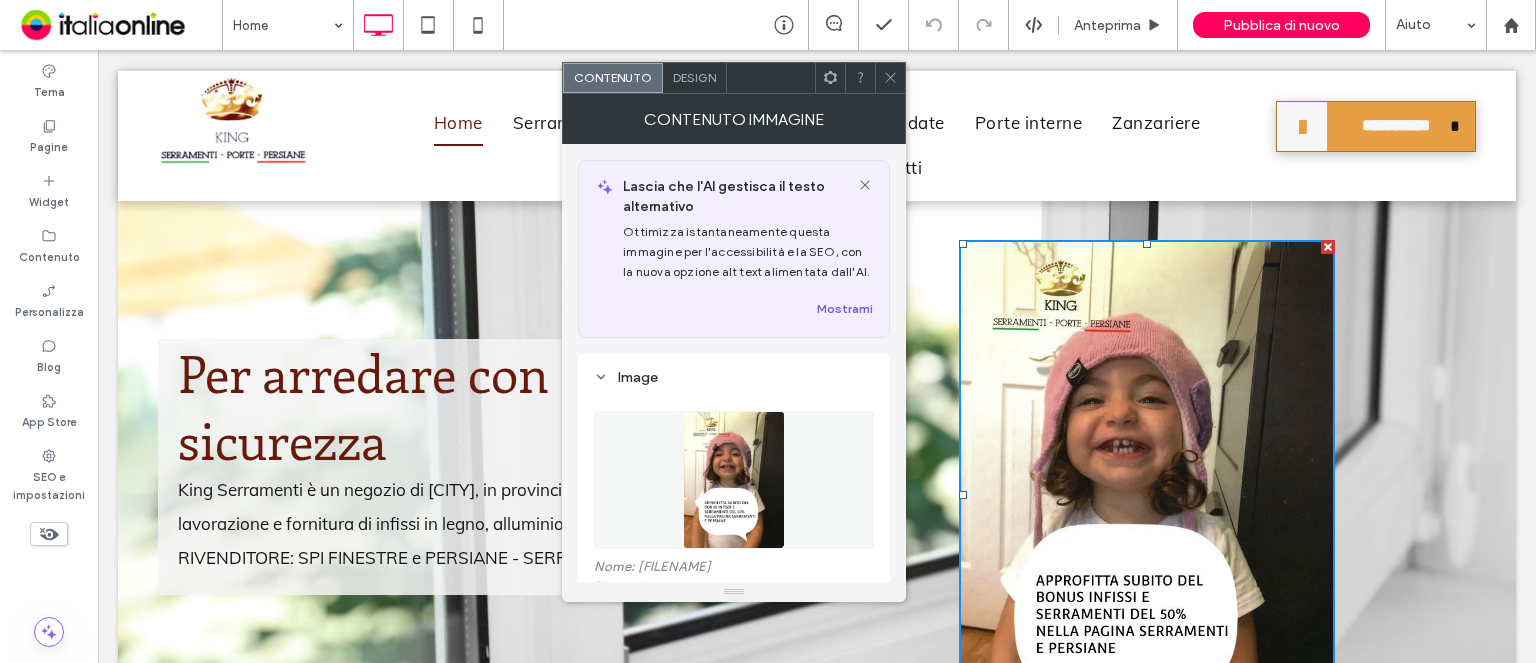 click on "Mostrami" at bounding box center [845, 309] 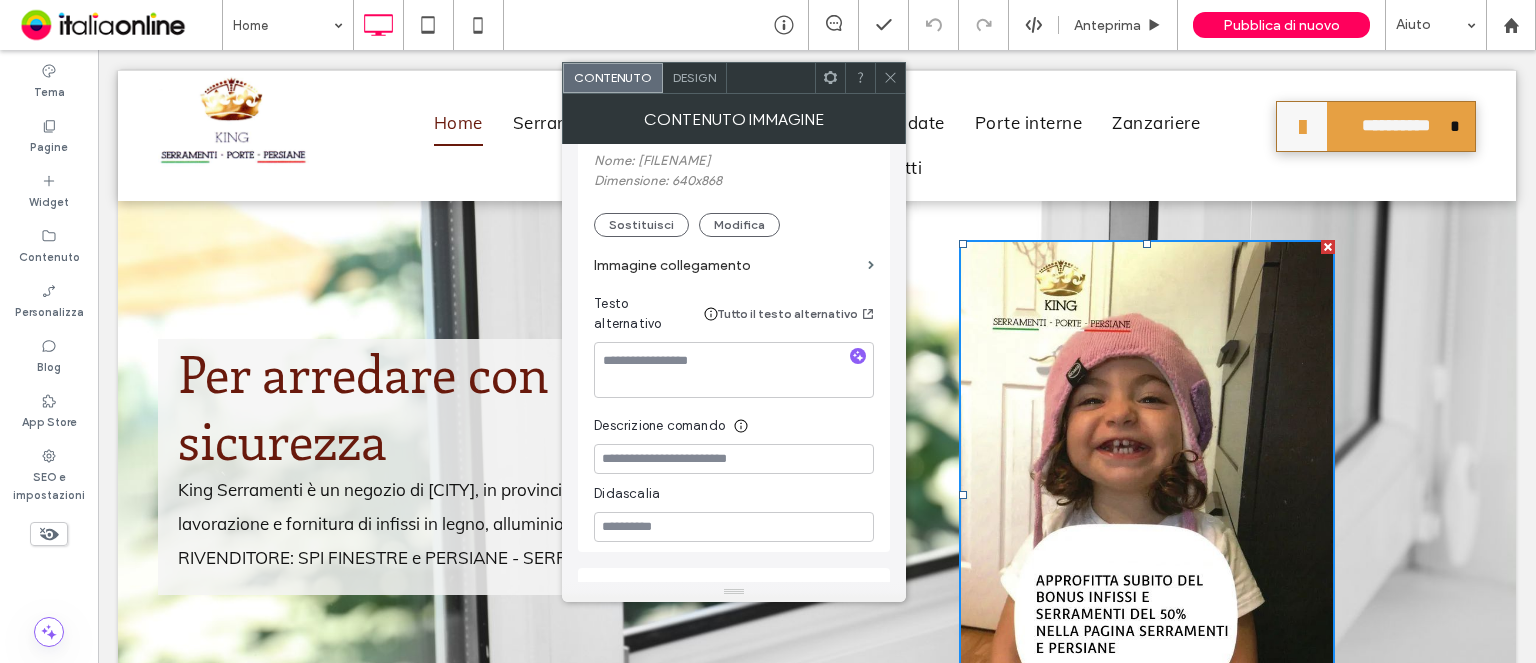 scroll, scrollTop: 177, scrollLeft: 0, axis: vertical 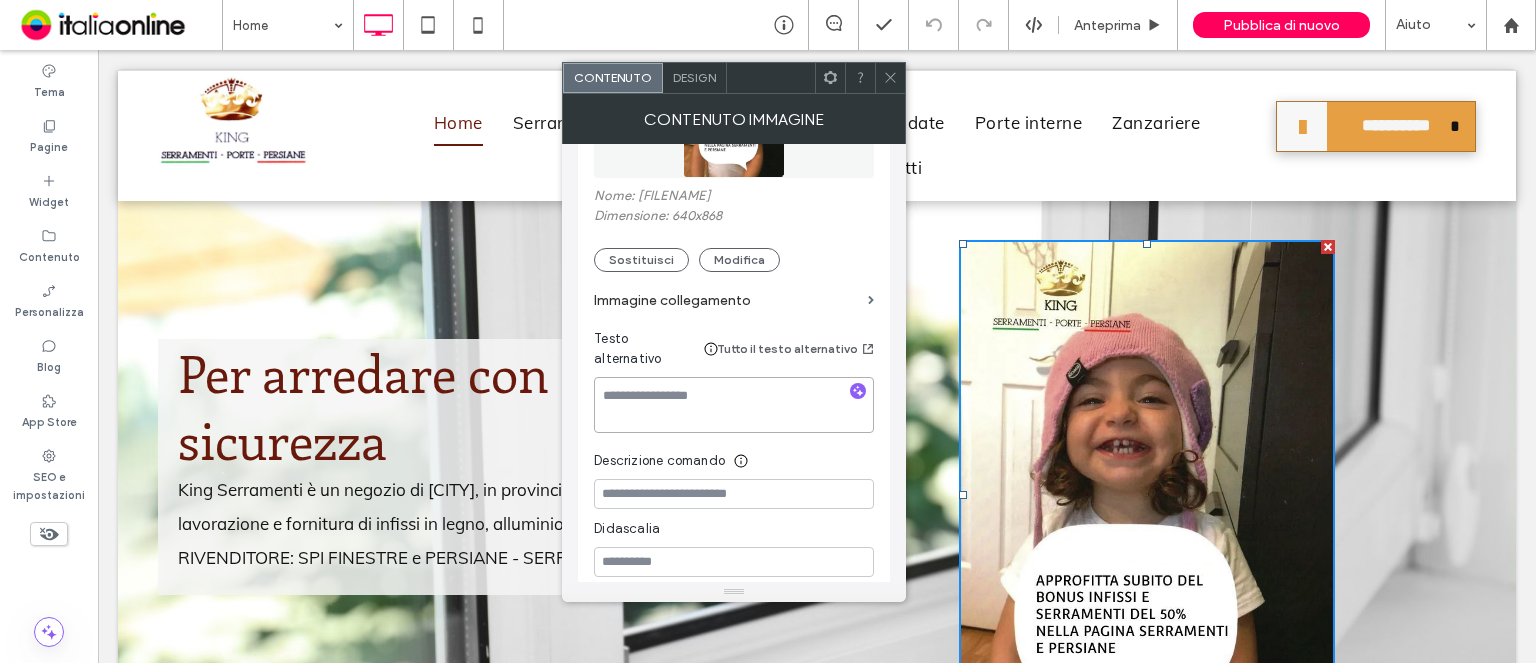 click at bounding box center [734, 405] 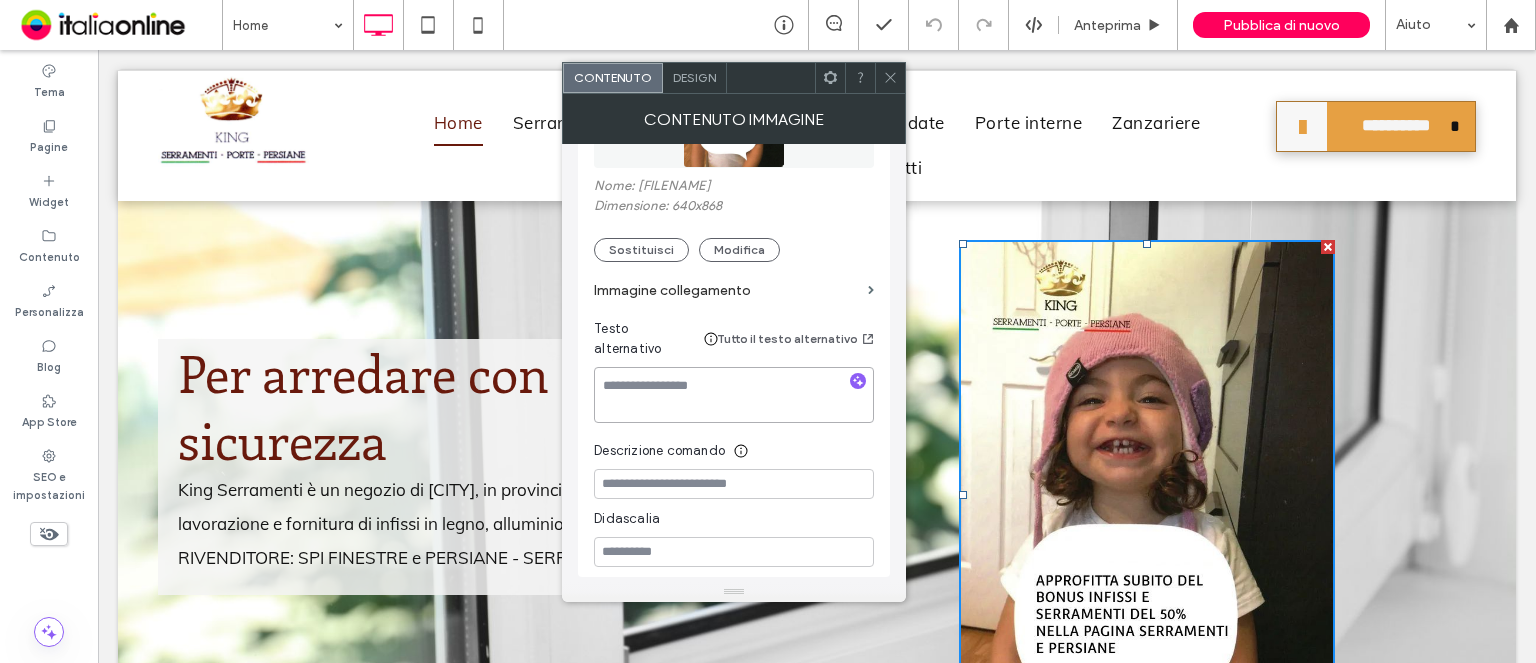 scroll, scrollTop: 177, scrollLeft: 0, axis: vertical 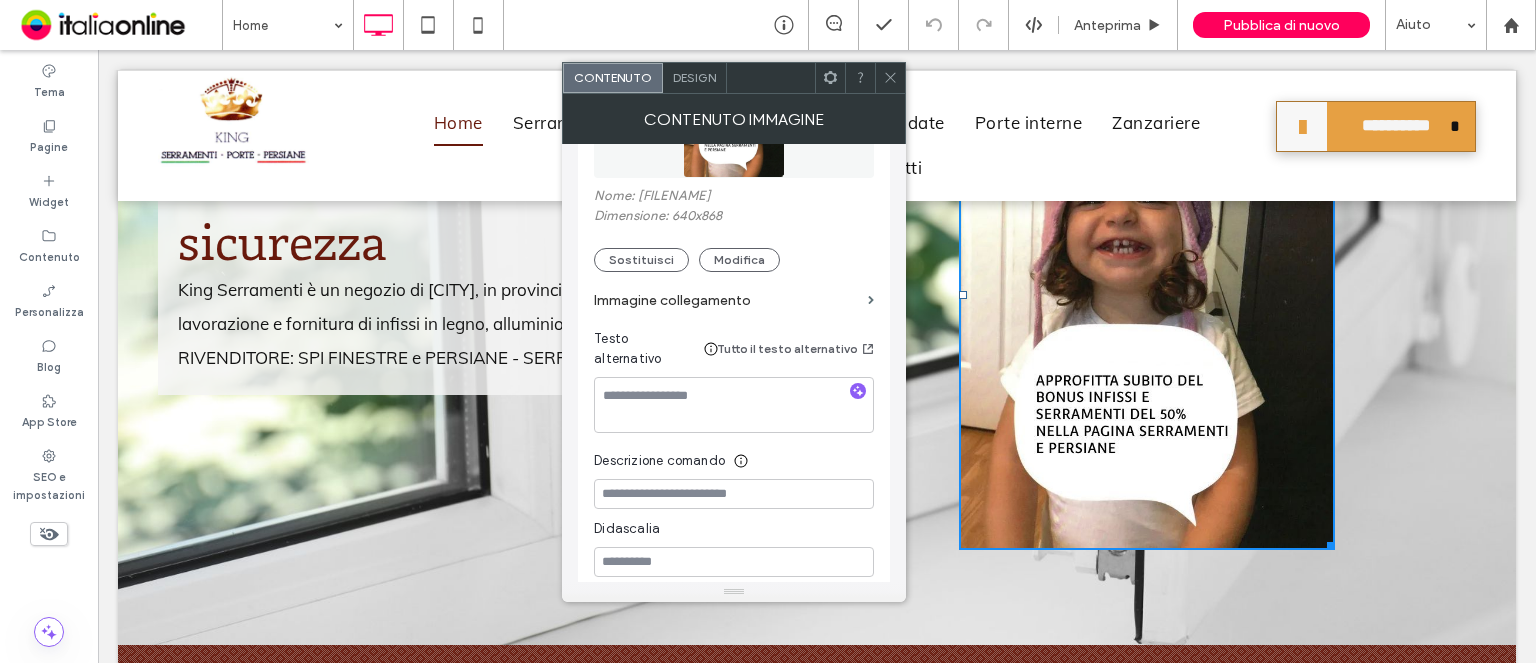click at bounding box center (1147, 295) 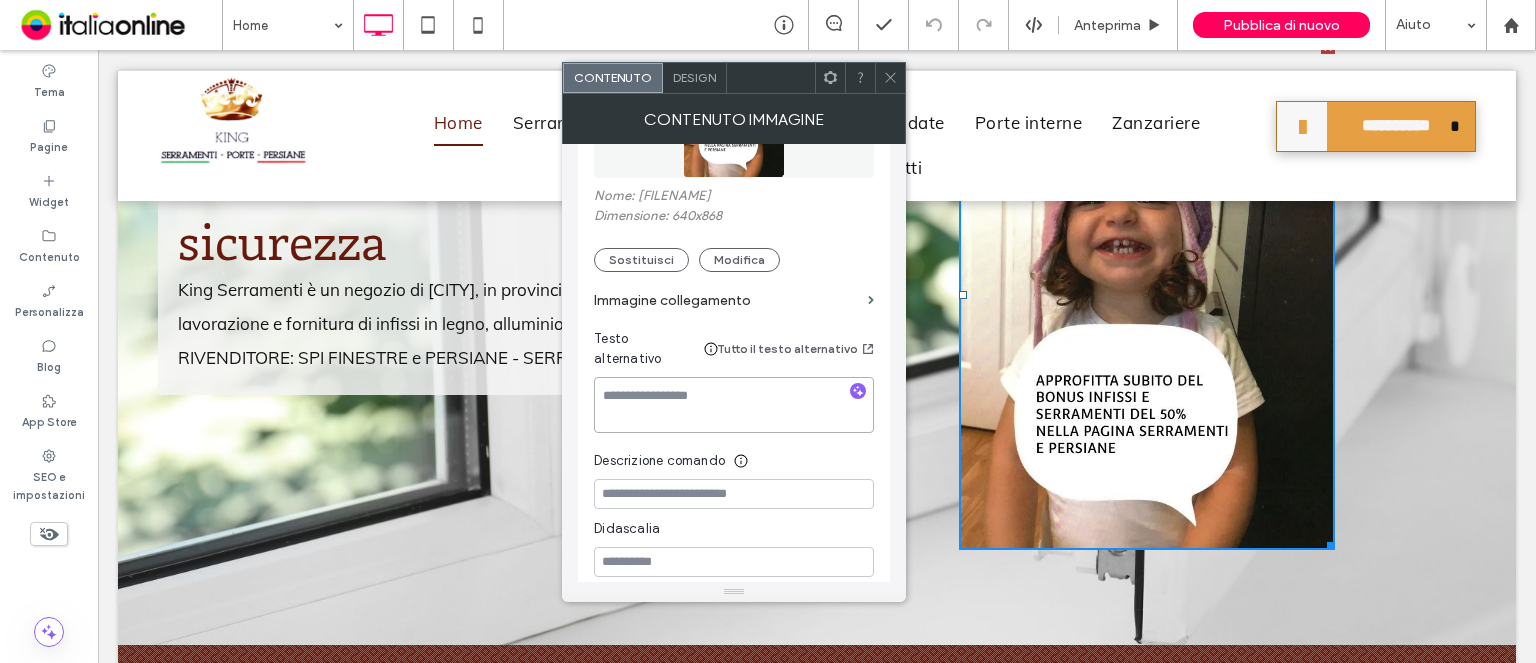 click at bounding box center (734, 405) 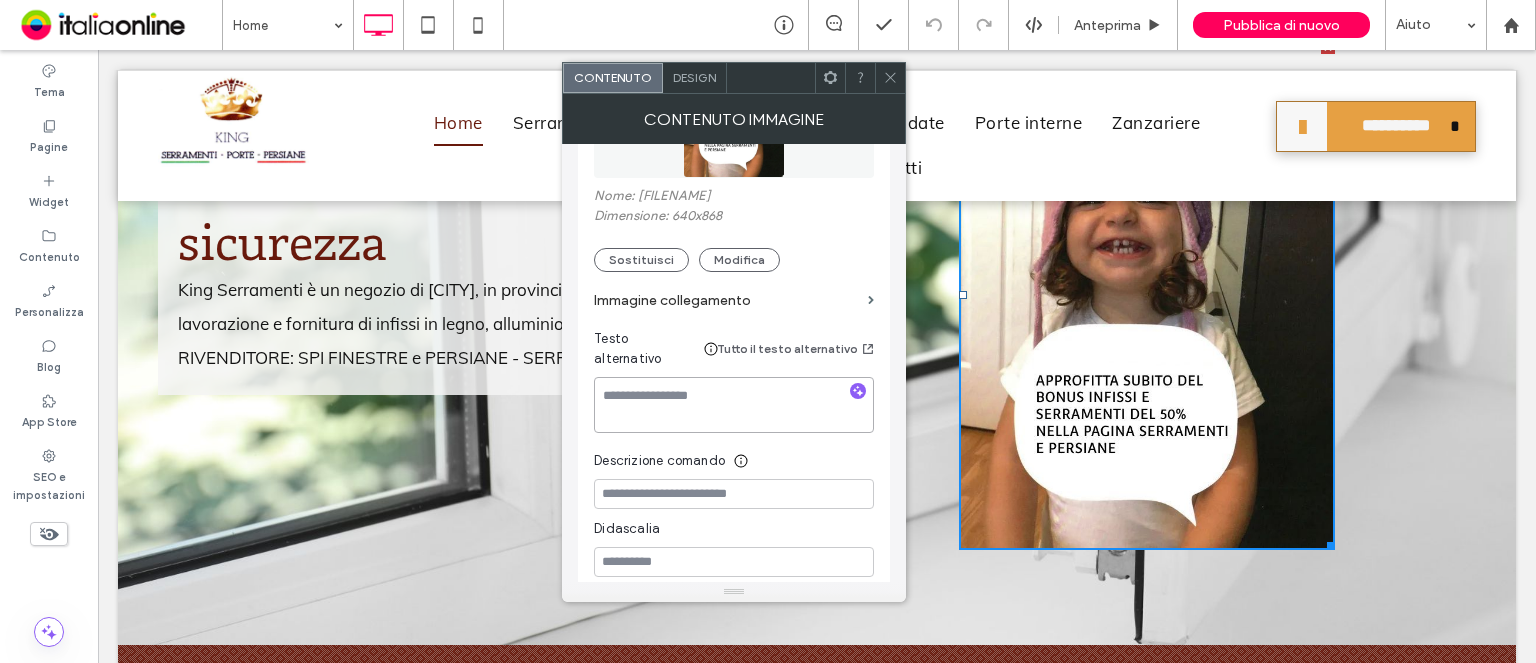 paste on "**********" 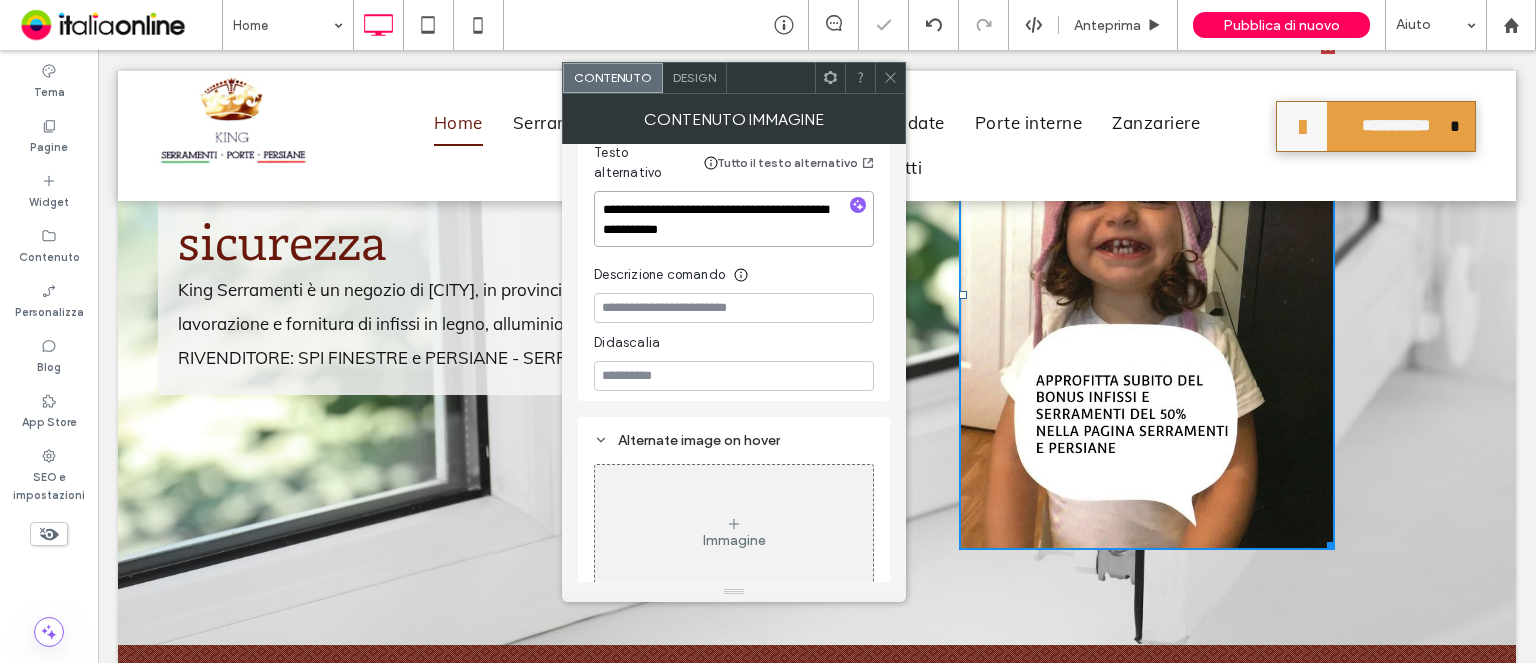 scroll, scrollTop: 377, scrollLeft: 0, axis: vertical 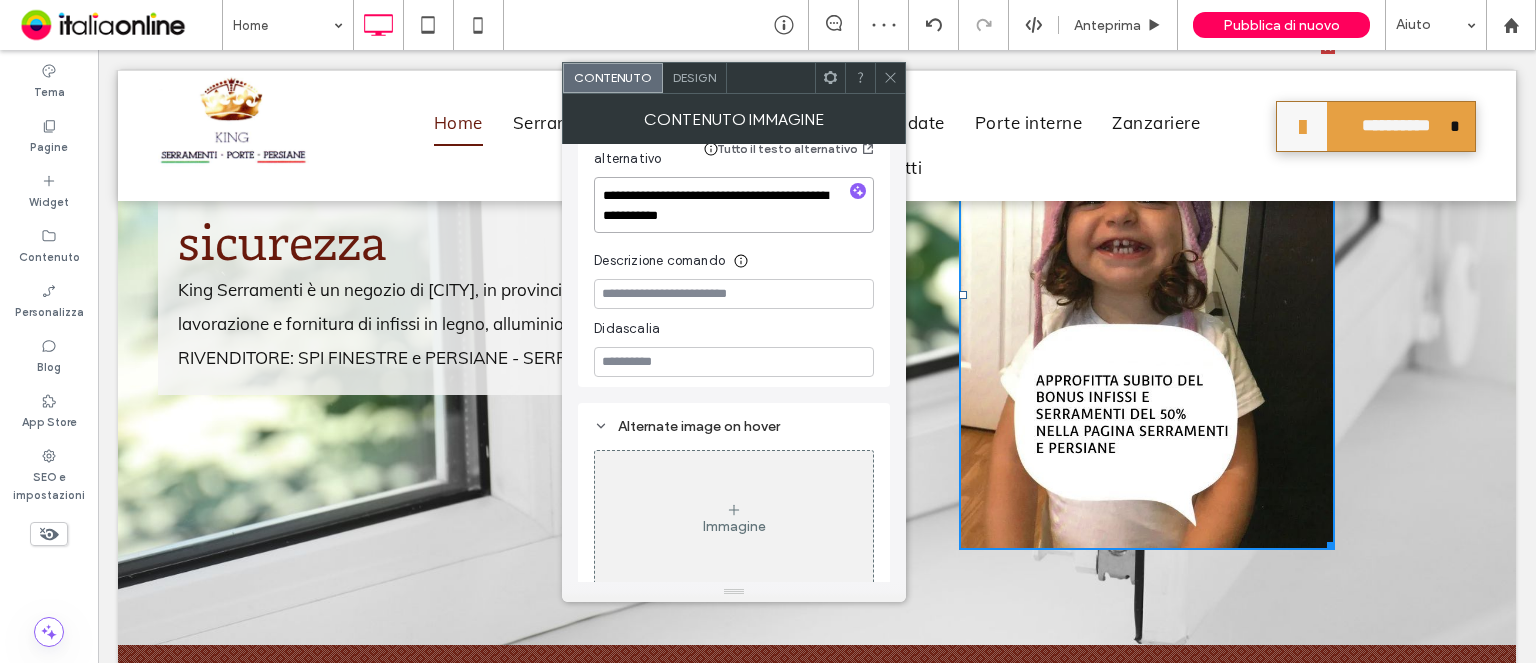 type on "**********" 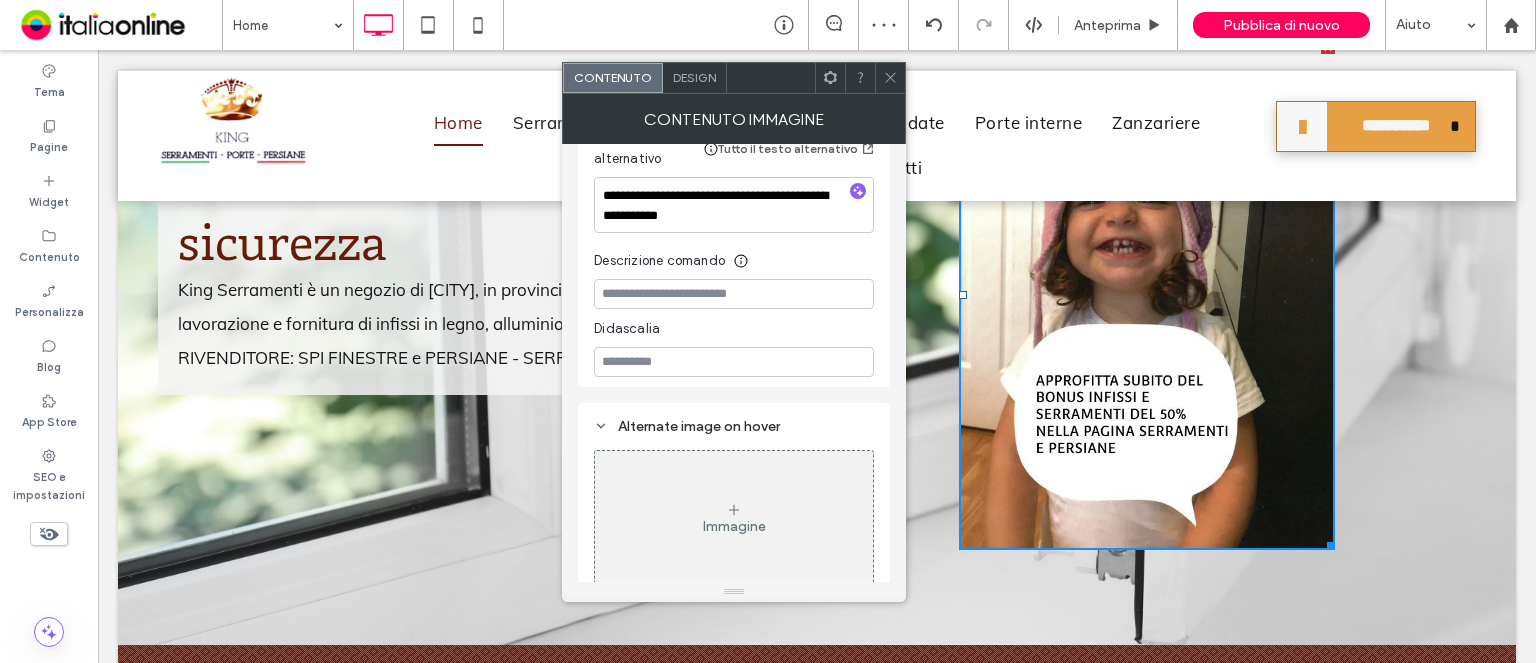click 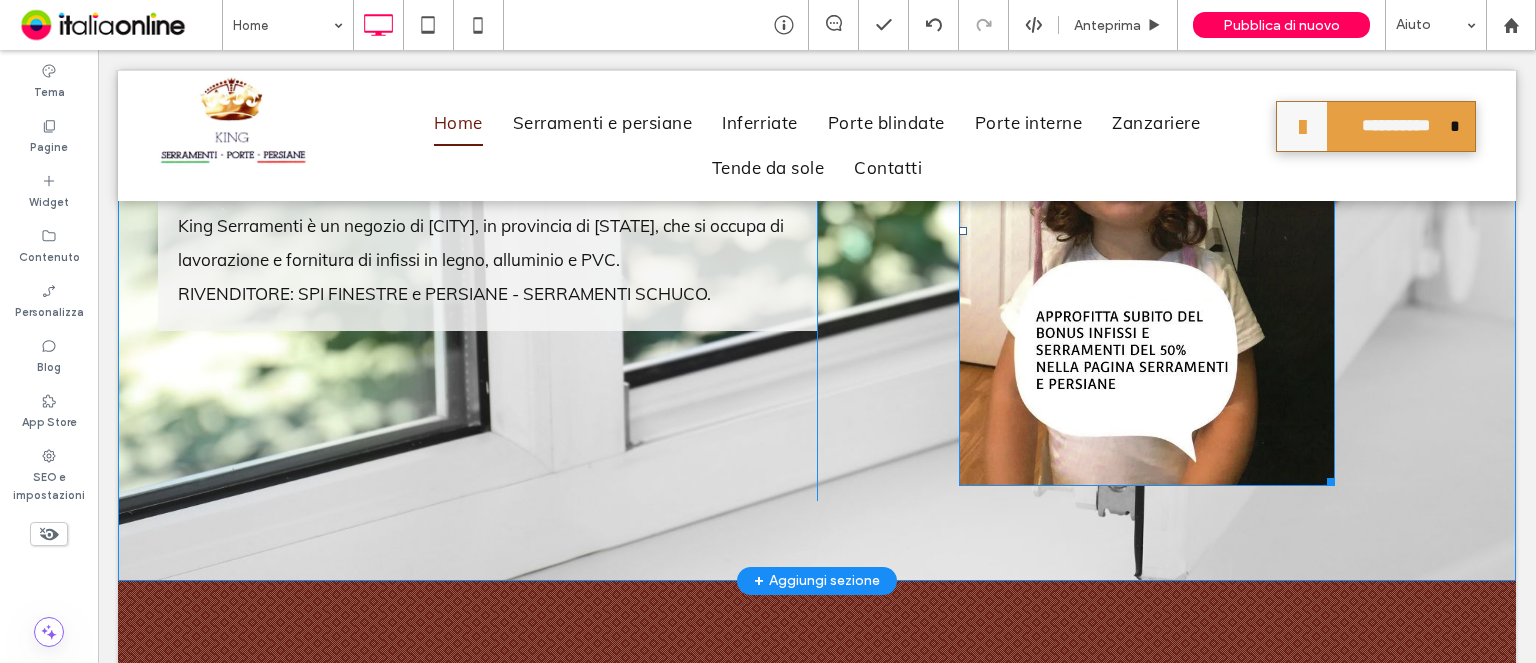 scroll, scrollTop: 300, scrollLeft: 0, axis: vertical 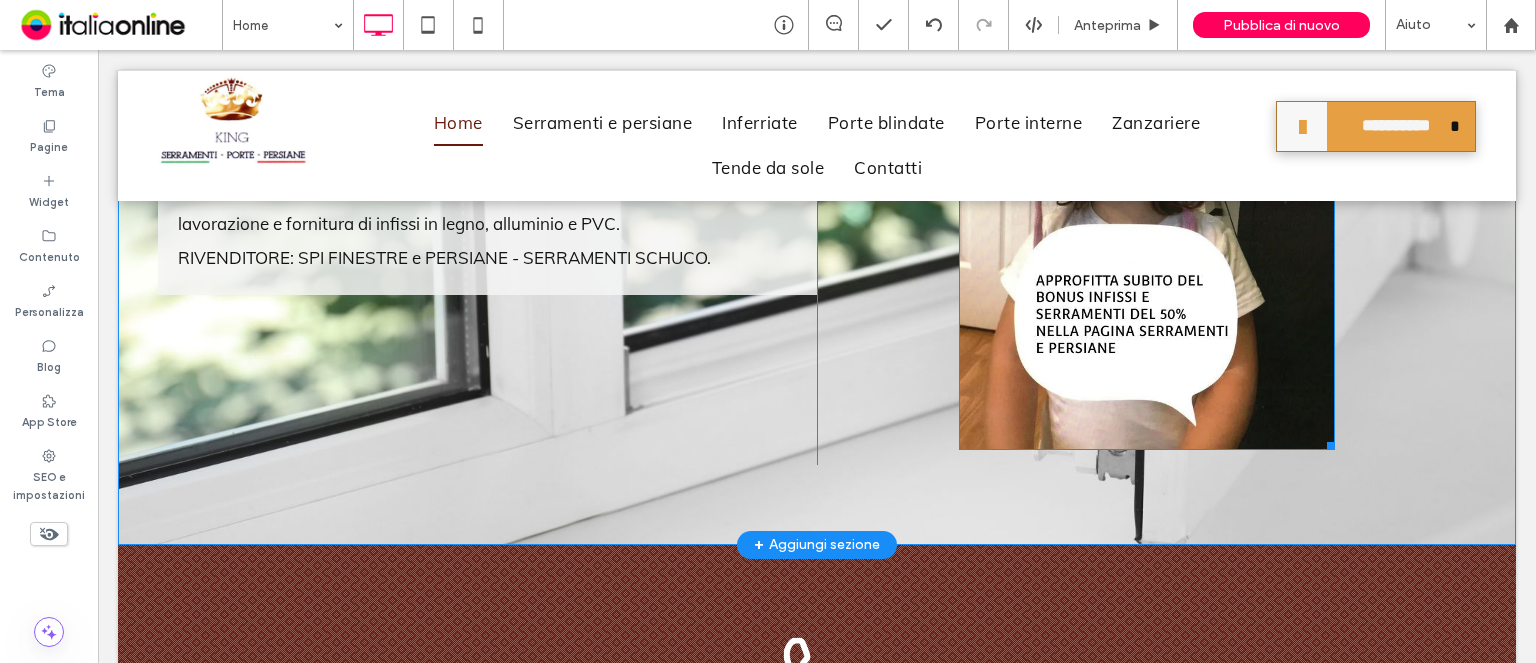 click at bounding box center (1147, 195) 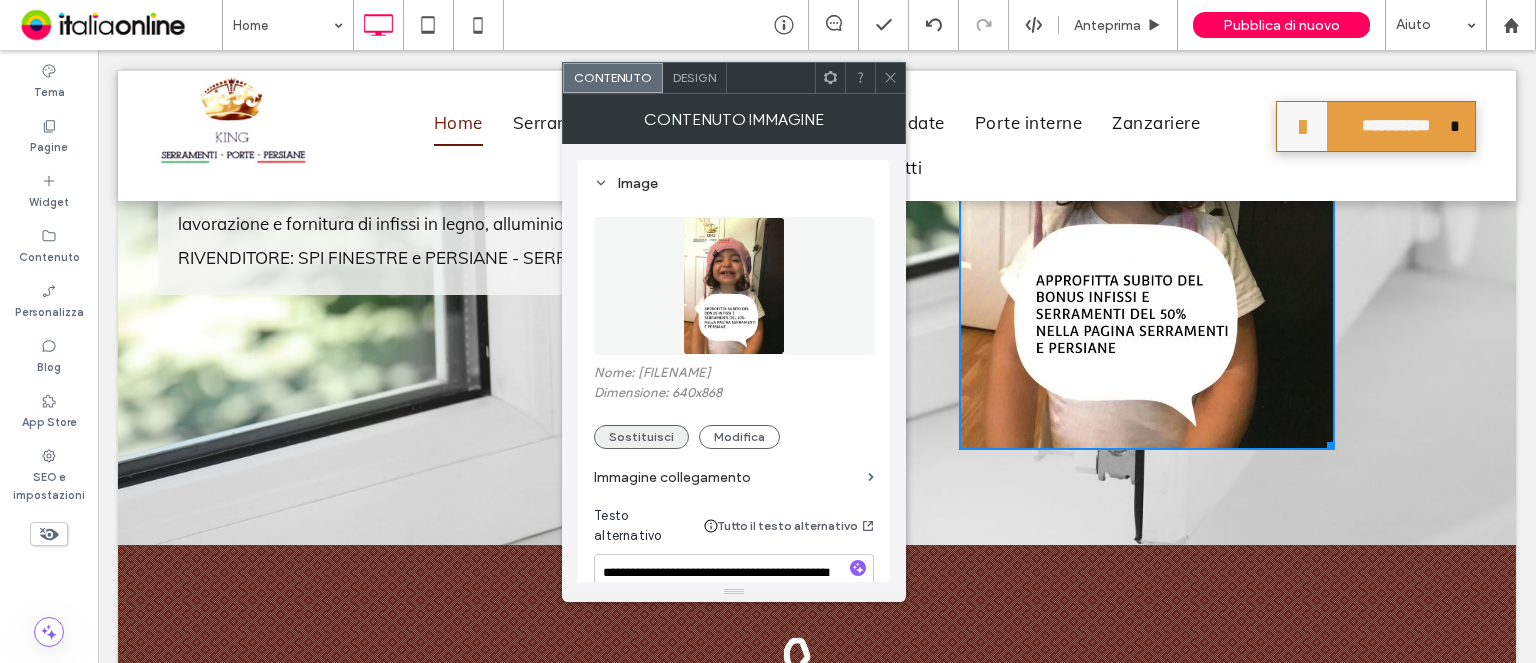 click on "Sostituisci" at bounding box center [641, 437] 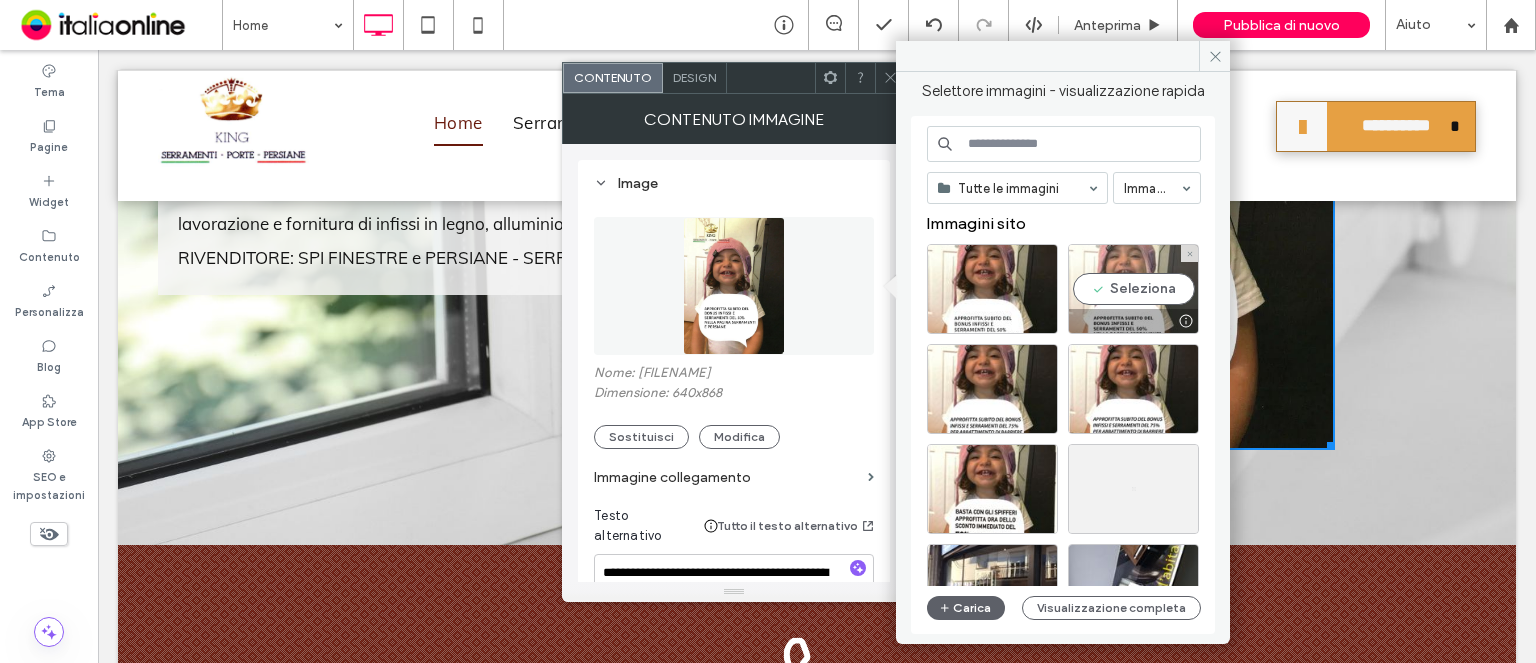 click on "Seleziona" at bounding box center [1133, 289] 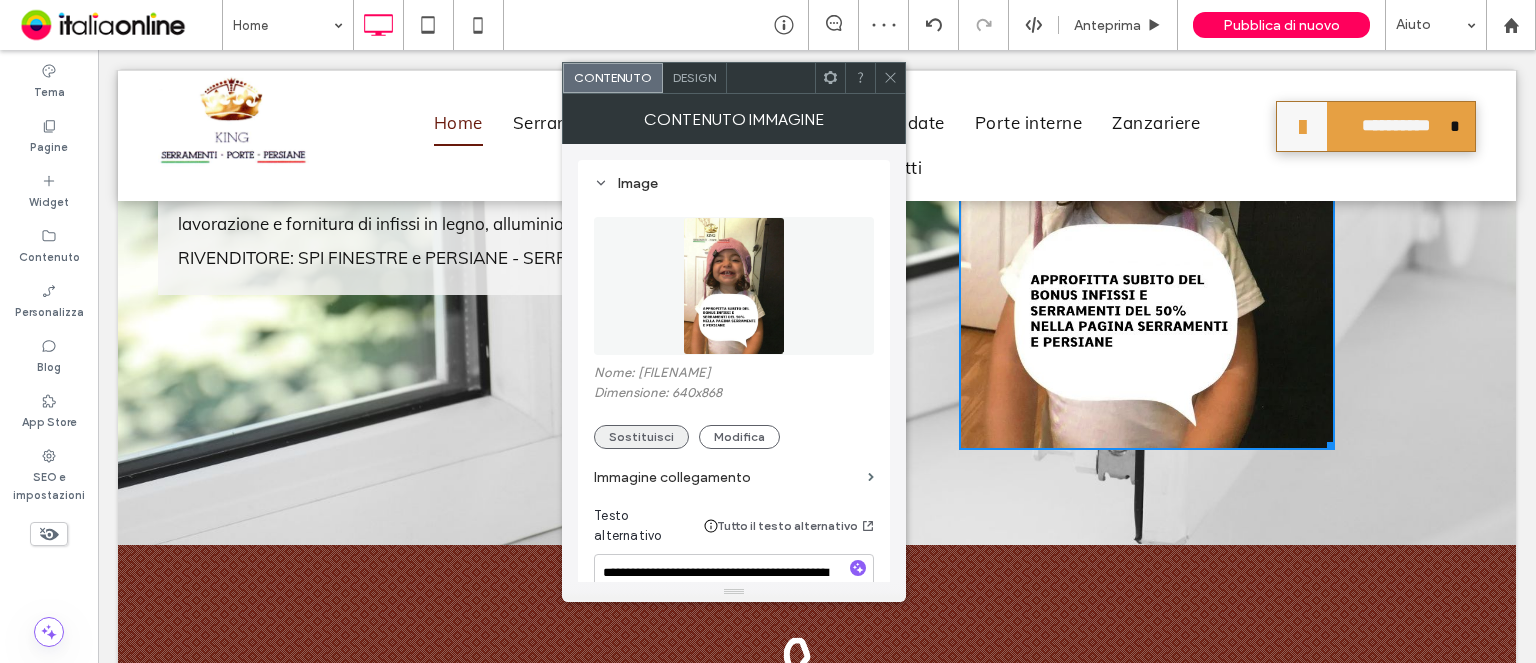 click on "Sostituisci" at bounding box center (641, 437) 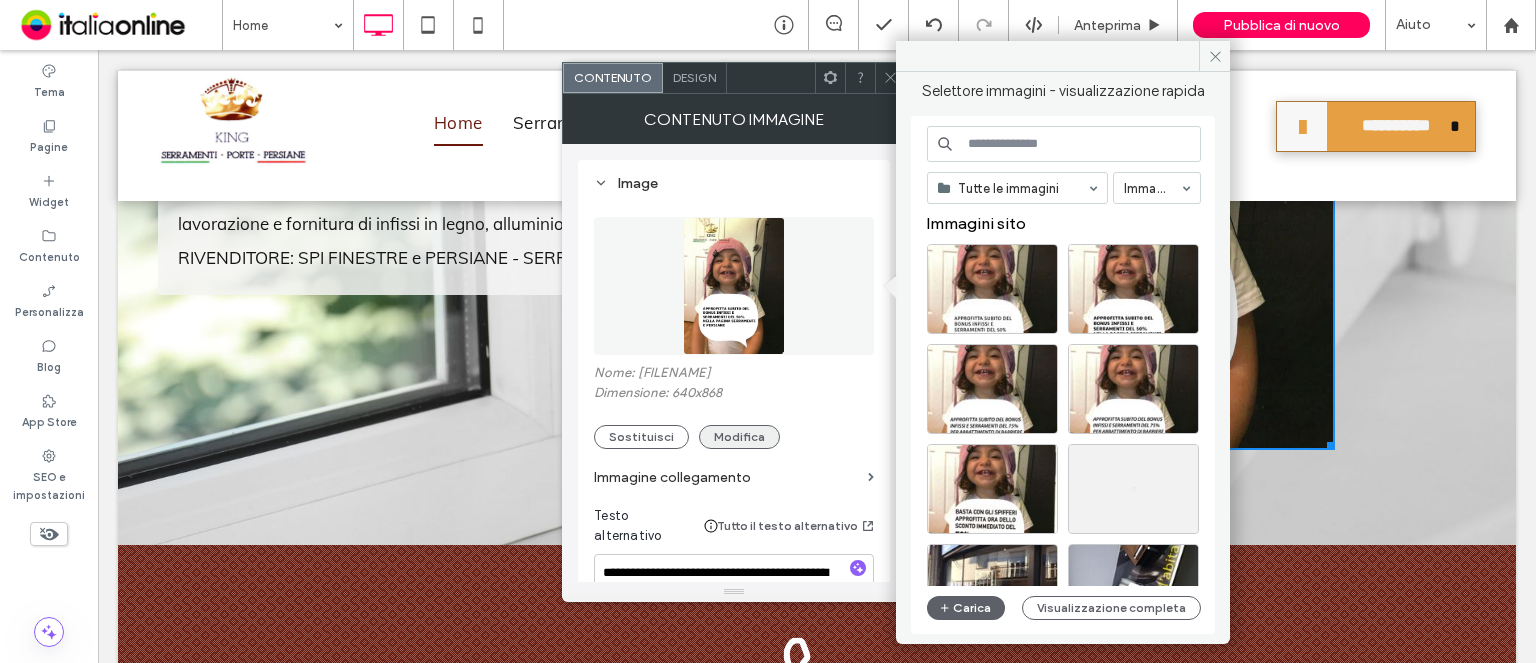 click on "Modifica" at bounding box center [739, 437] 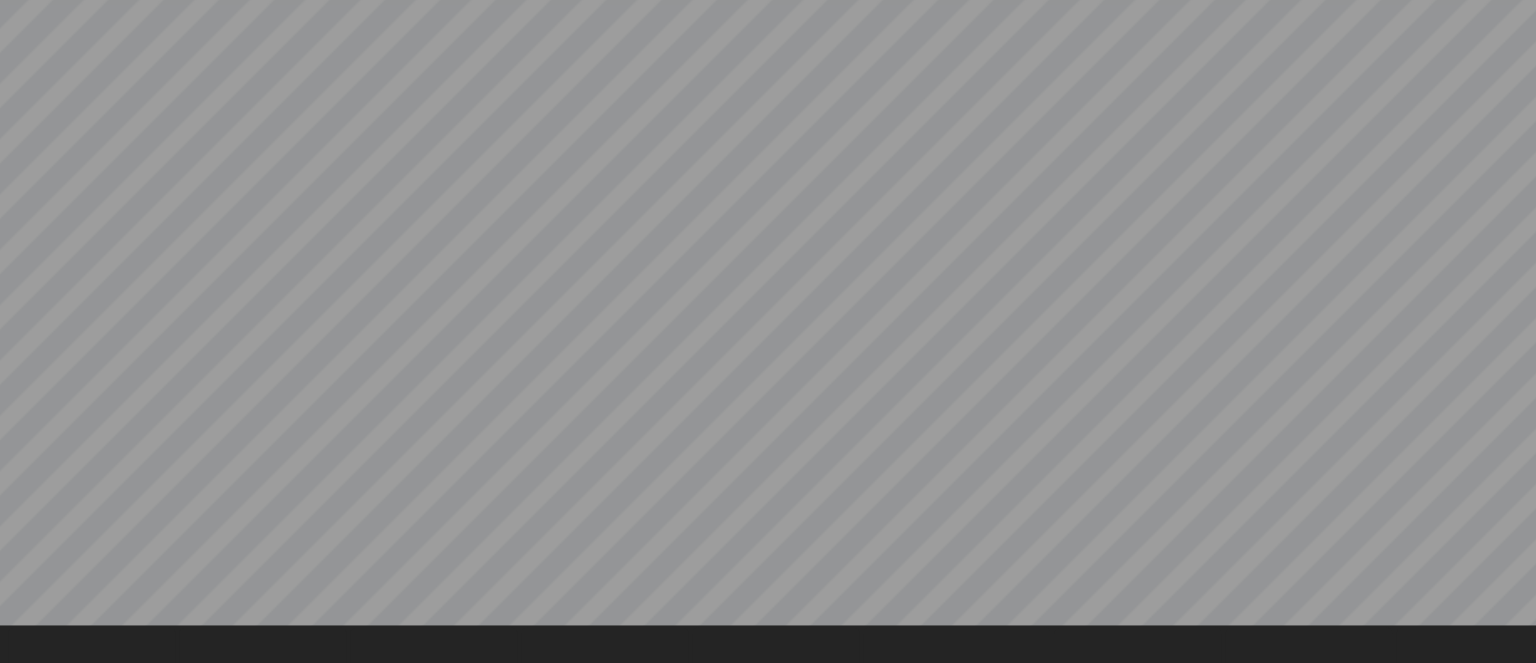 click at bounding box center (768, 303) 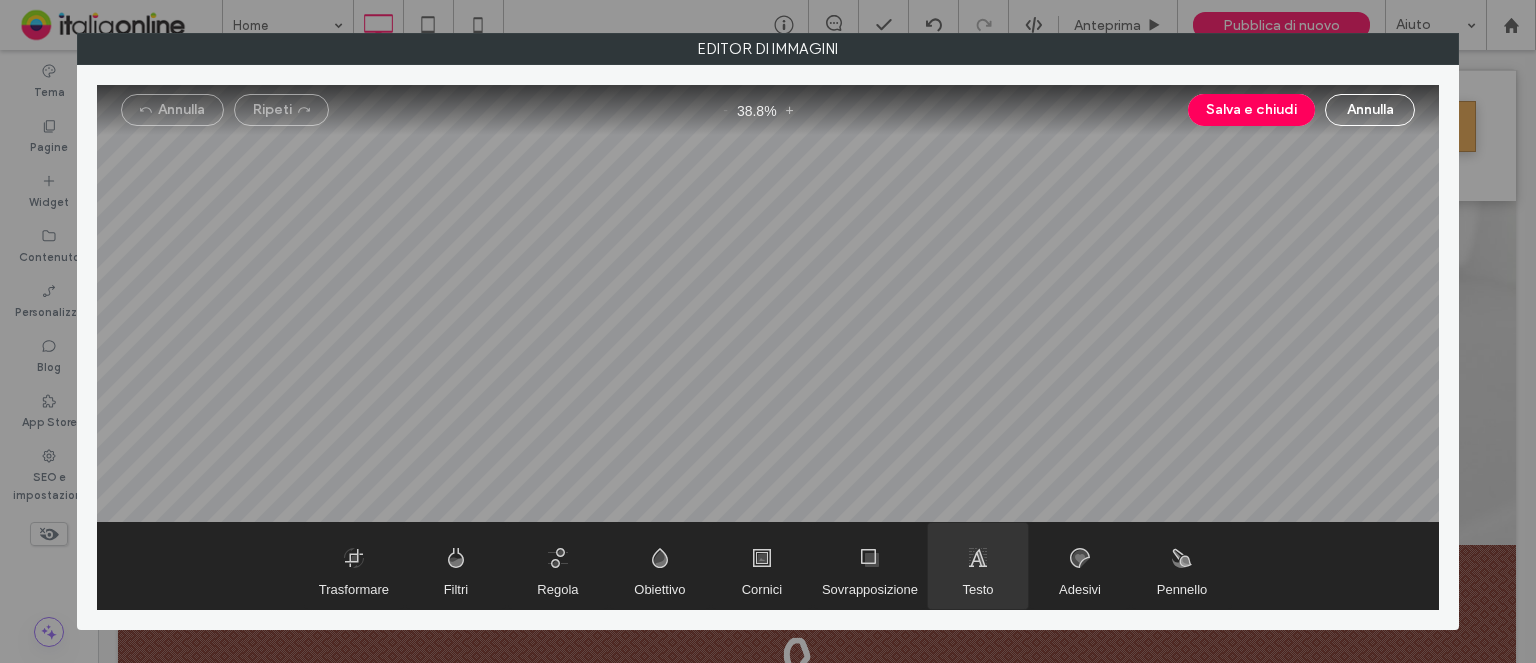 click at bounding box center [978, 566] 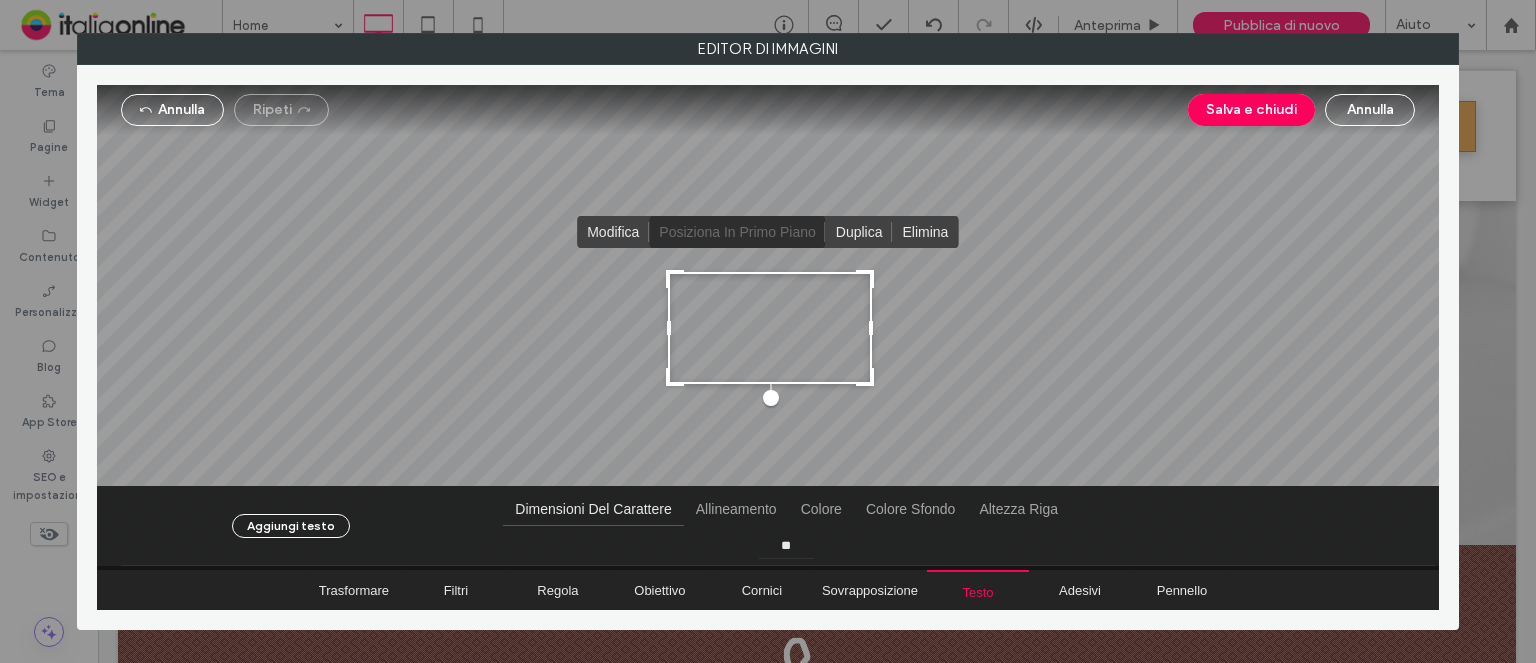 click on "Modifica Posiziona in primo piano Duplica Elimina" at bounding box center (768, 325) 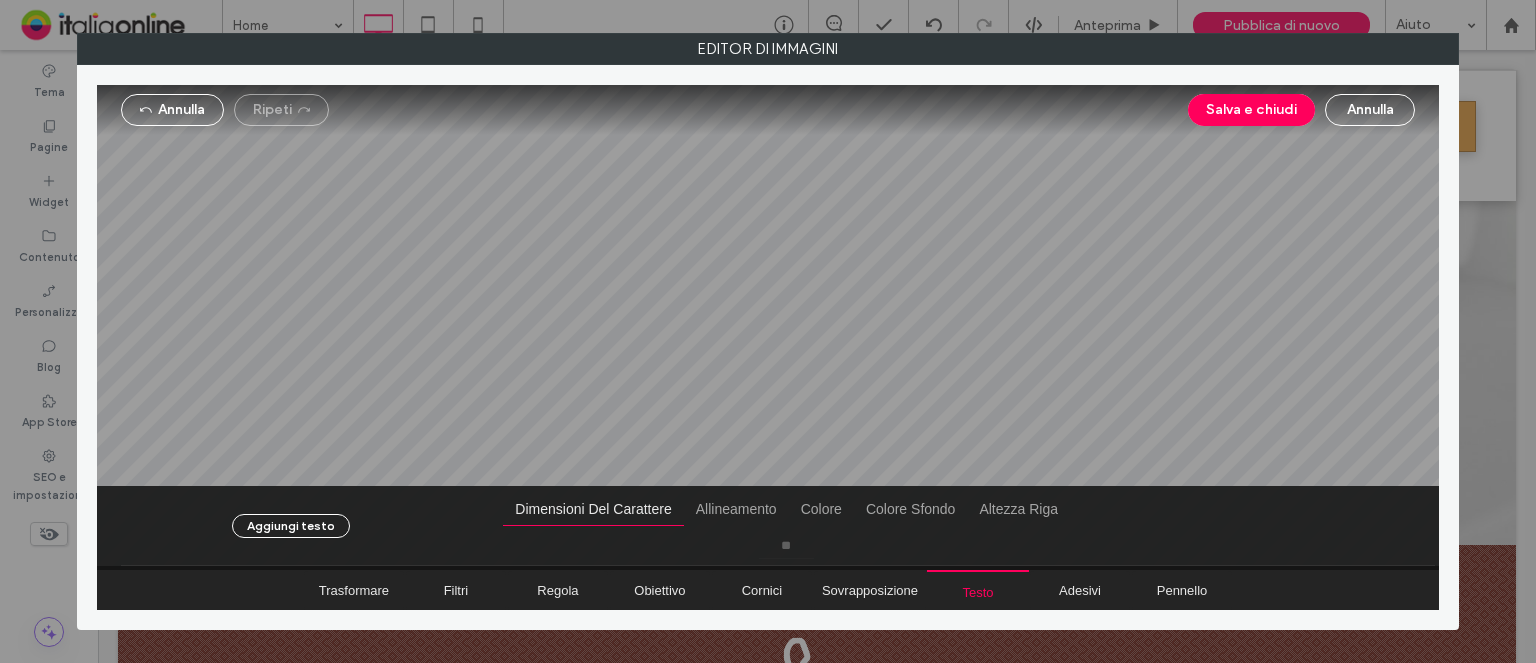 click at bounding box center (768, 325) 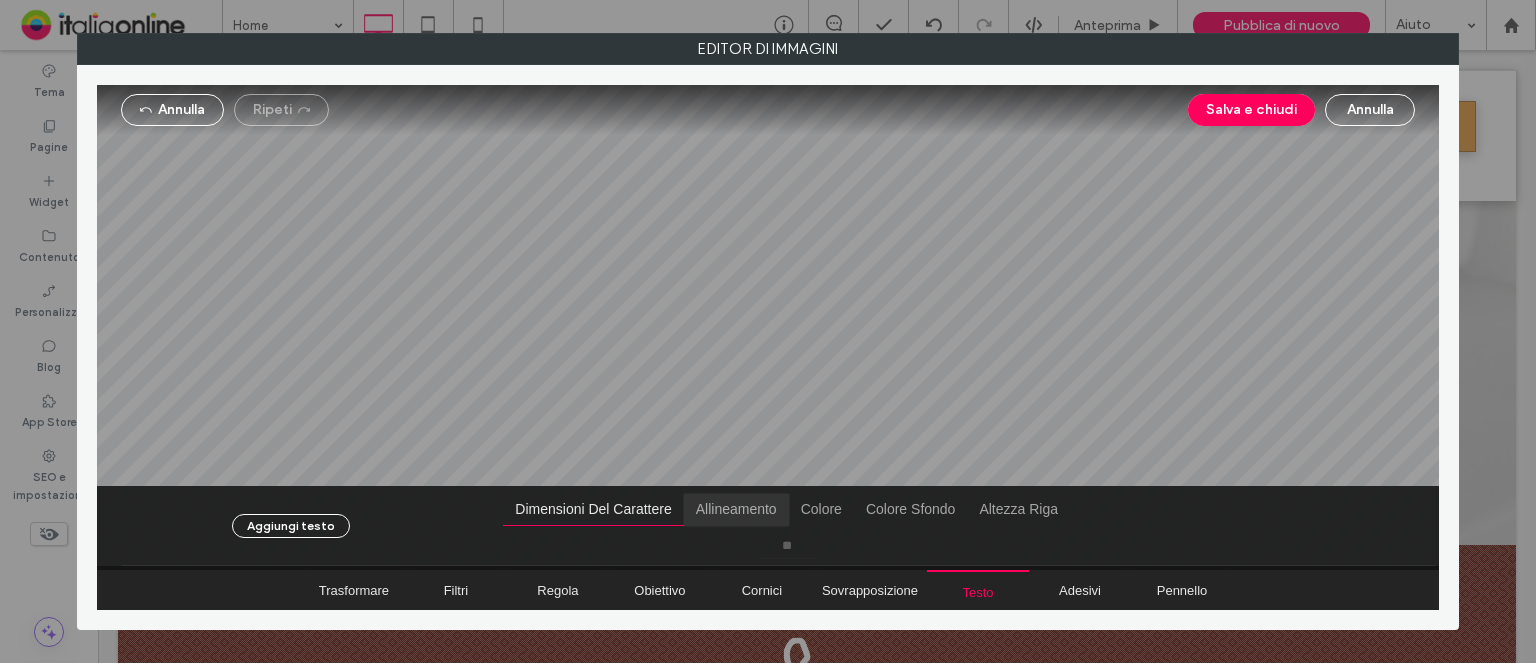 click on "Annulla Ripeti Salva e chiudi Annulla Aggiungi testo Dimensioni del carattere Allineamento Colore Colore sfondo Altezza riga ** Trasformare Filtri Regola Obiettivo Cornici Sovrapposizione Testo Adesivi Pennello" at bounding box center [768, 347] 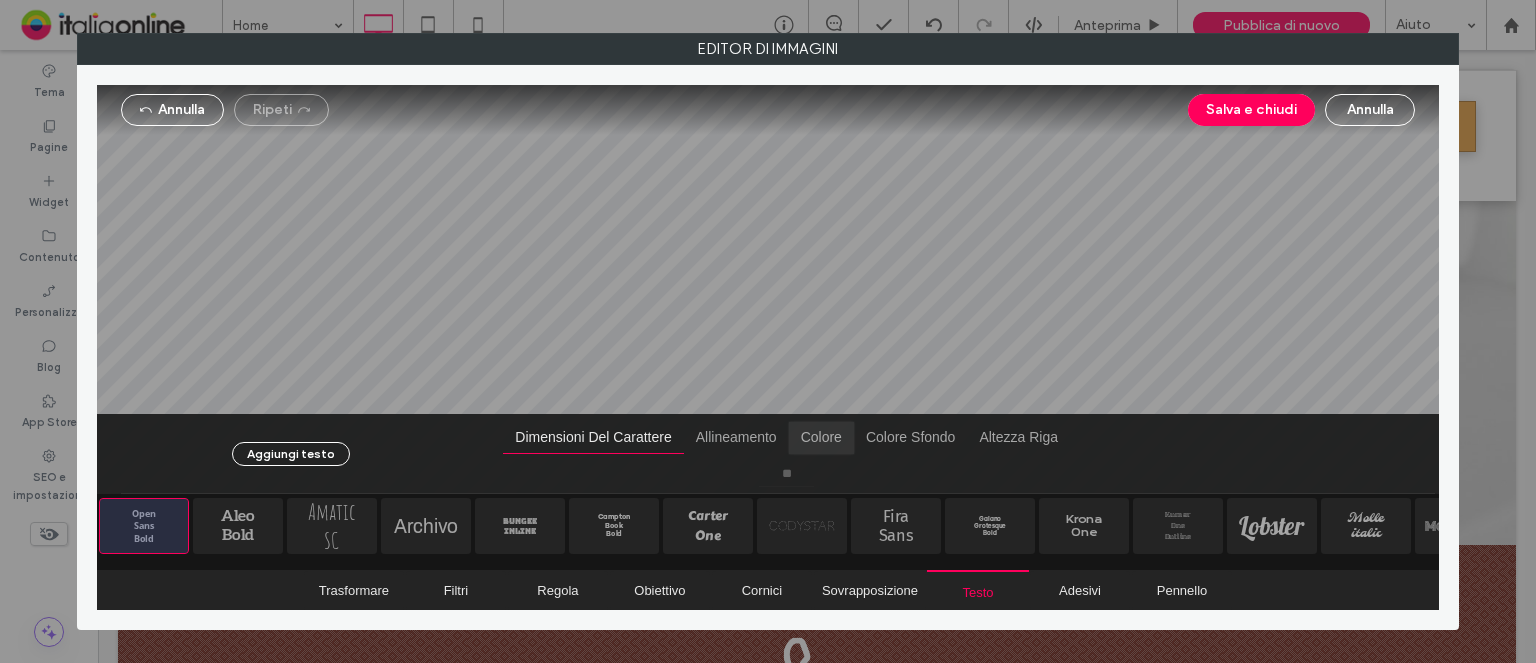 click at bounding box center [821, 438] 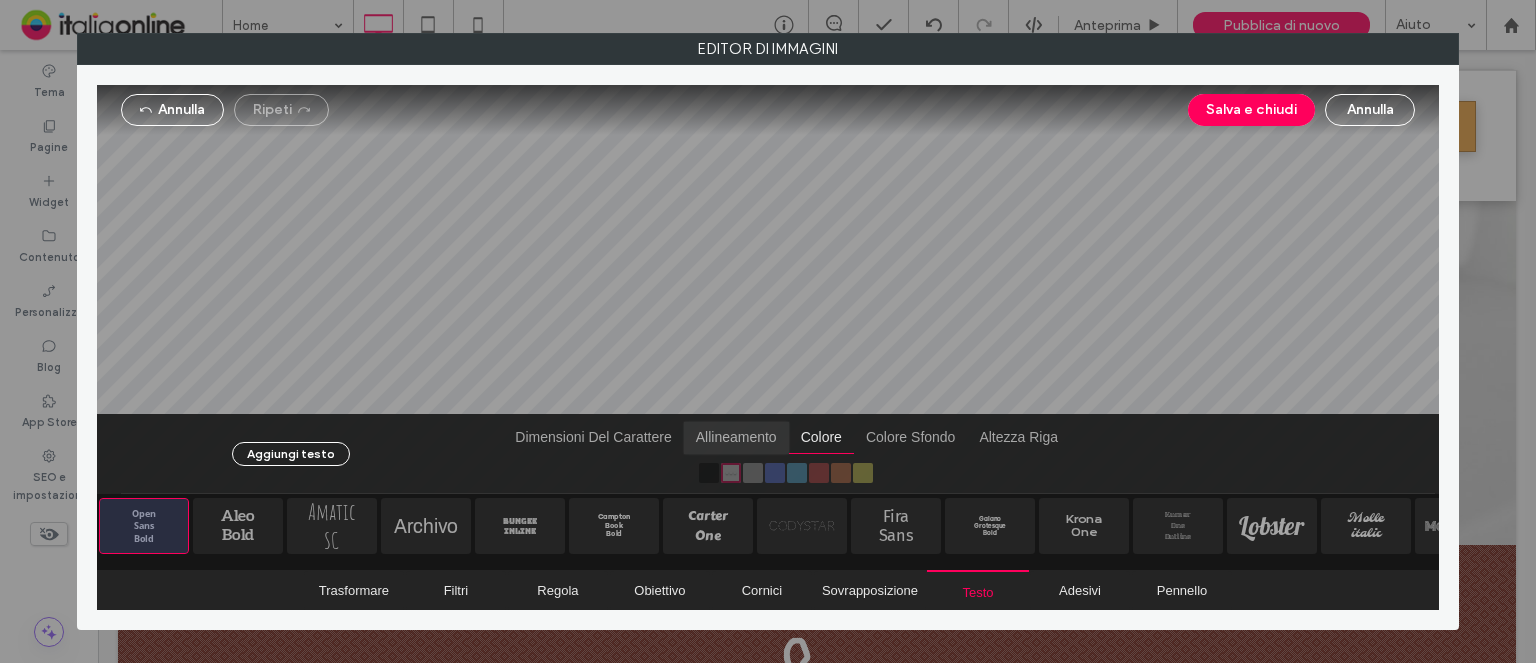 click at bounding box center (736, 438) 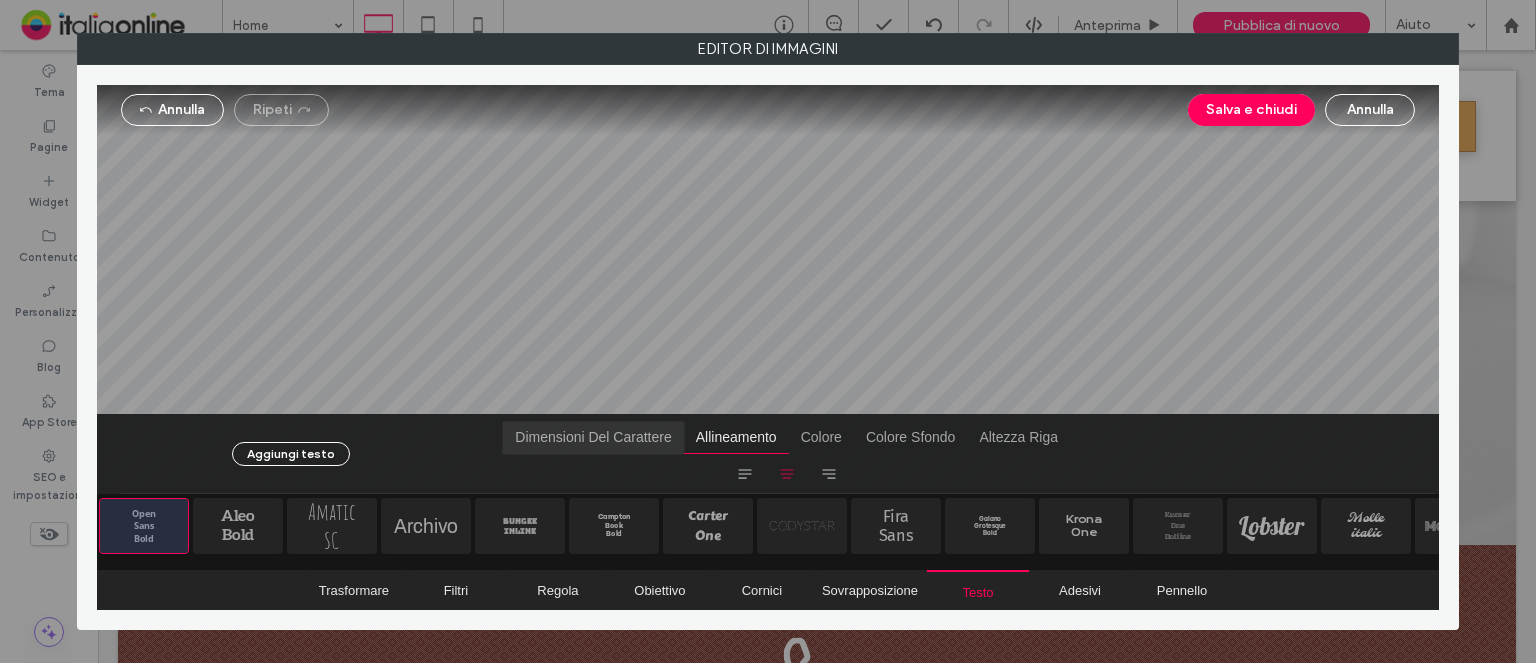 click at bounding box center [593, 438] 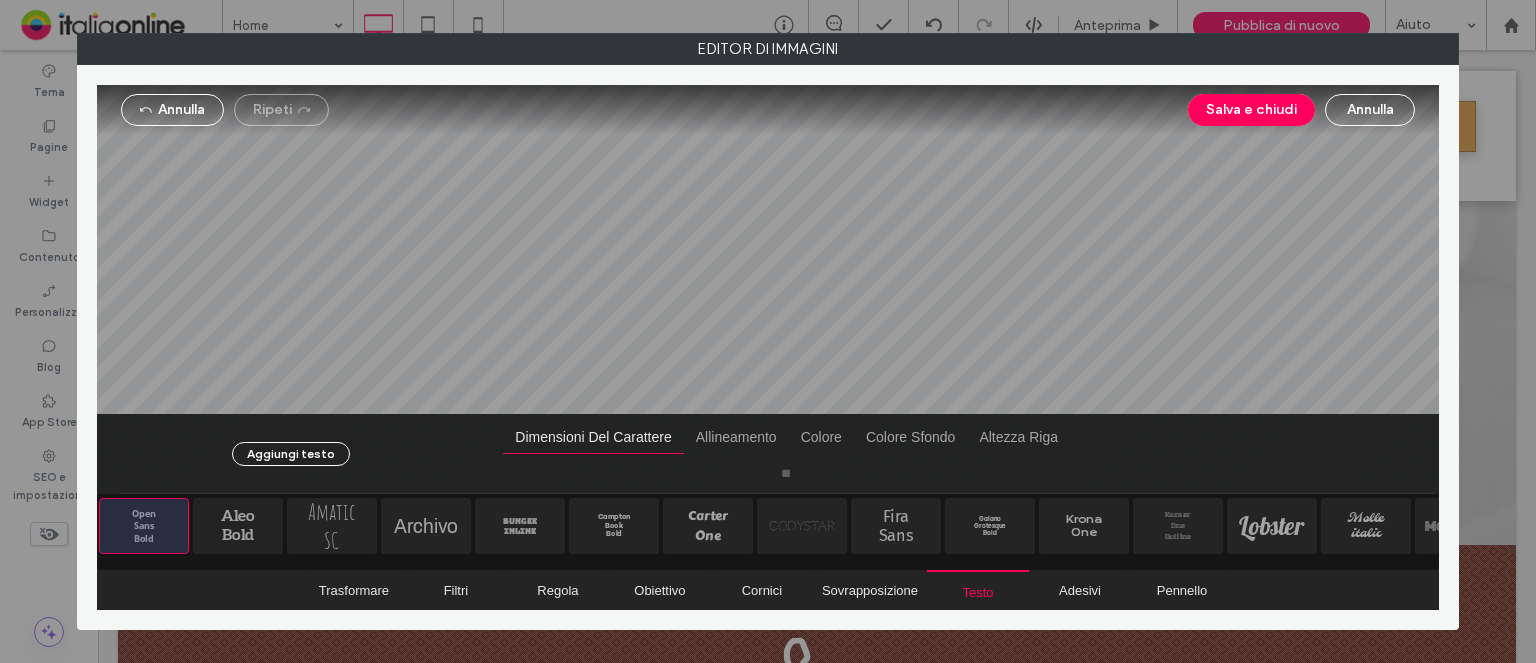 click at bounding box center [768, 289] 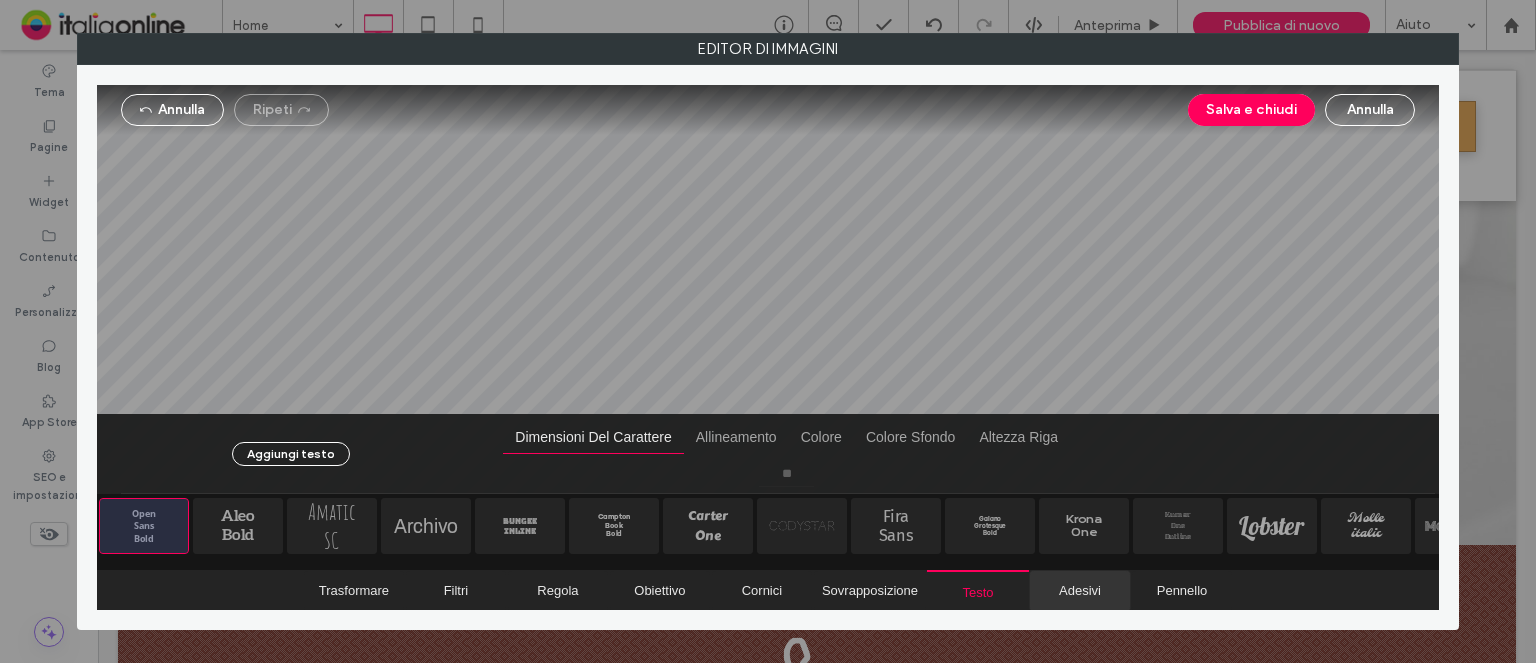 click on "Adesivi" at bounding box center [1080, 590] 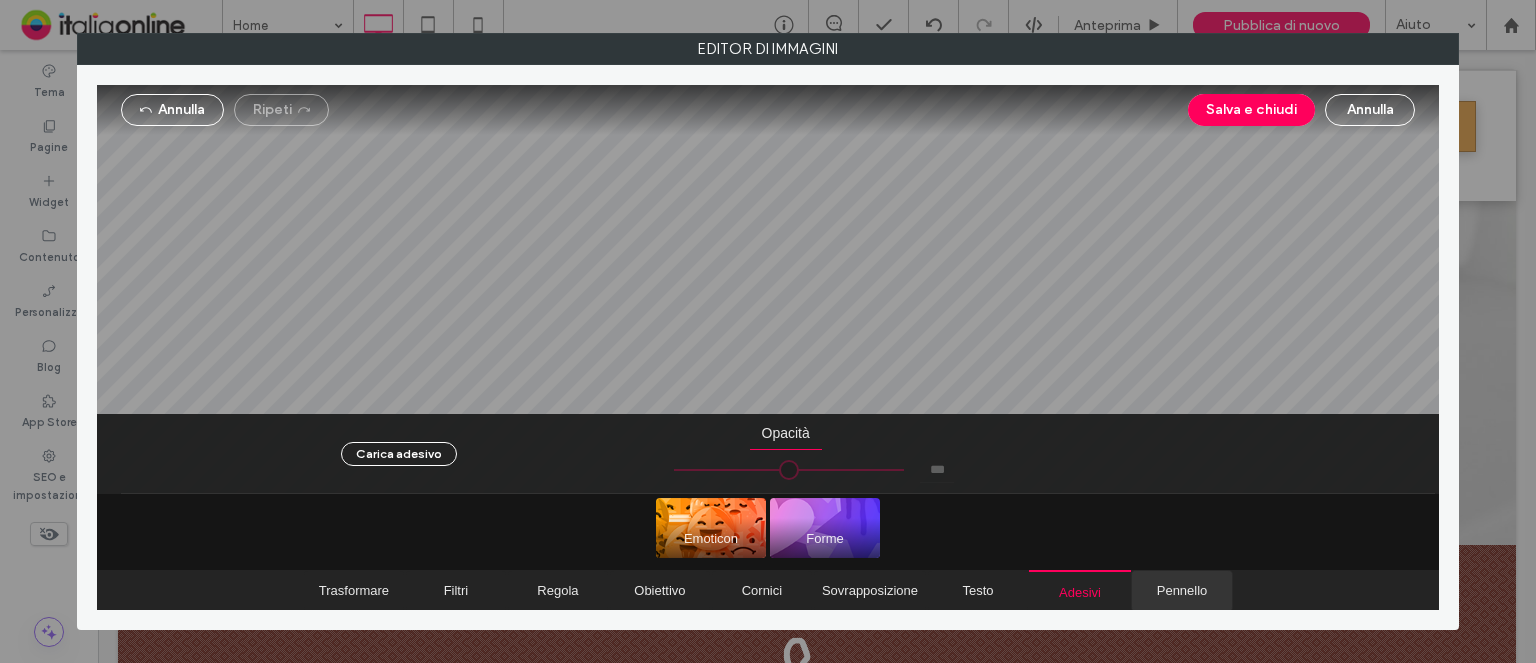 click on "Pennello" at bounding box center (1182, 590) 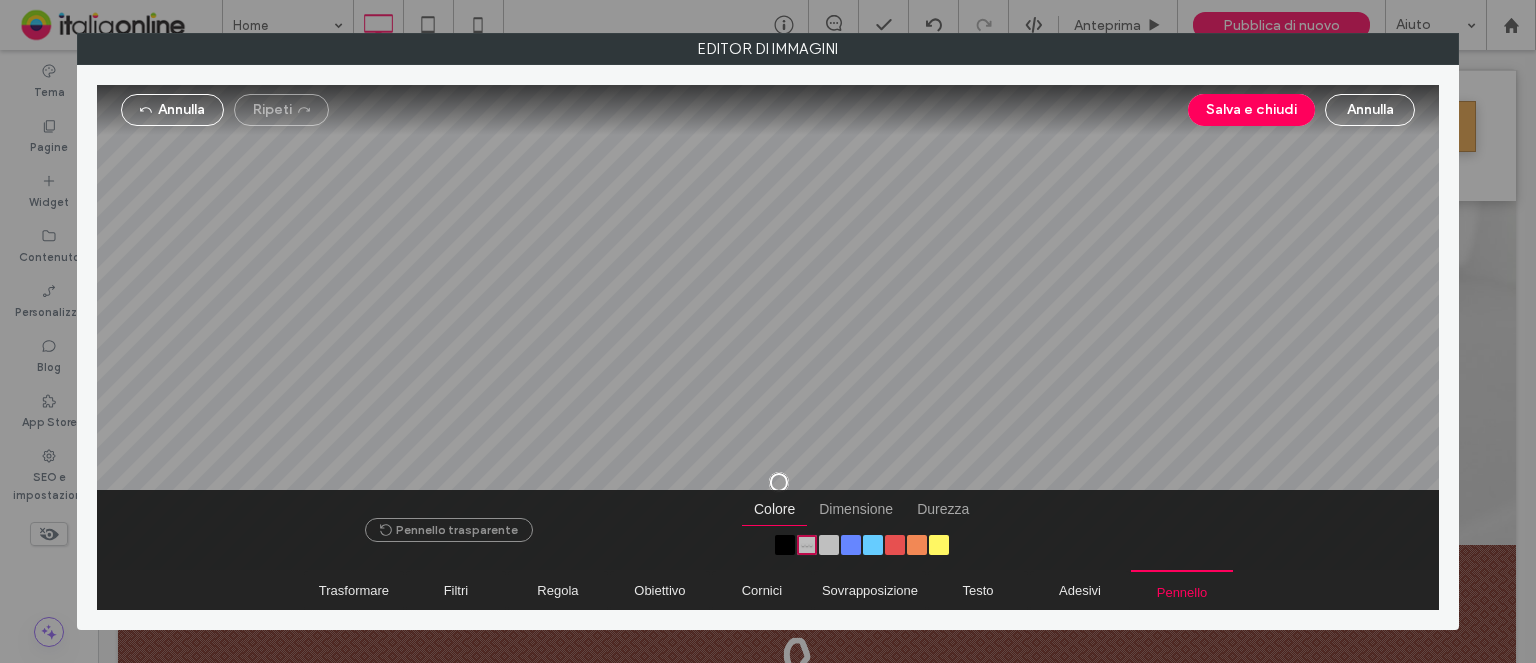 click at bounding box center (807, 545) 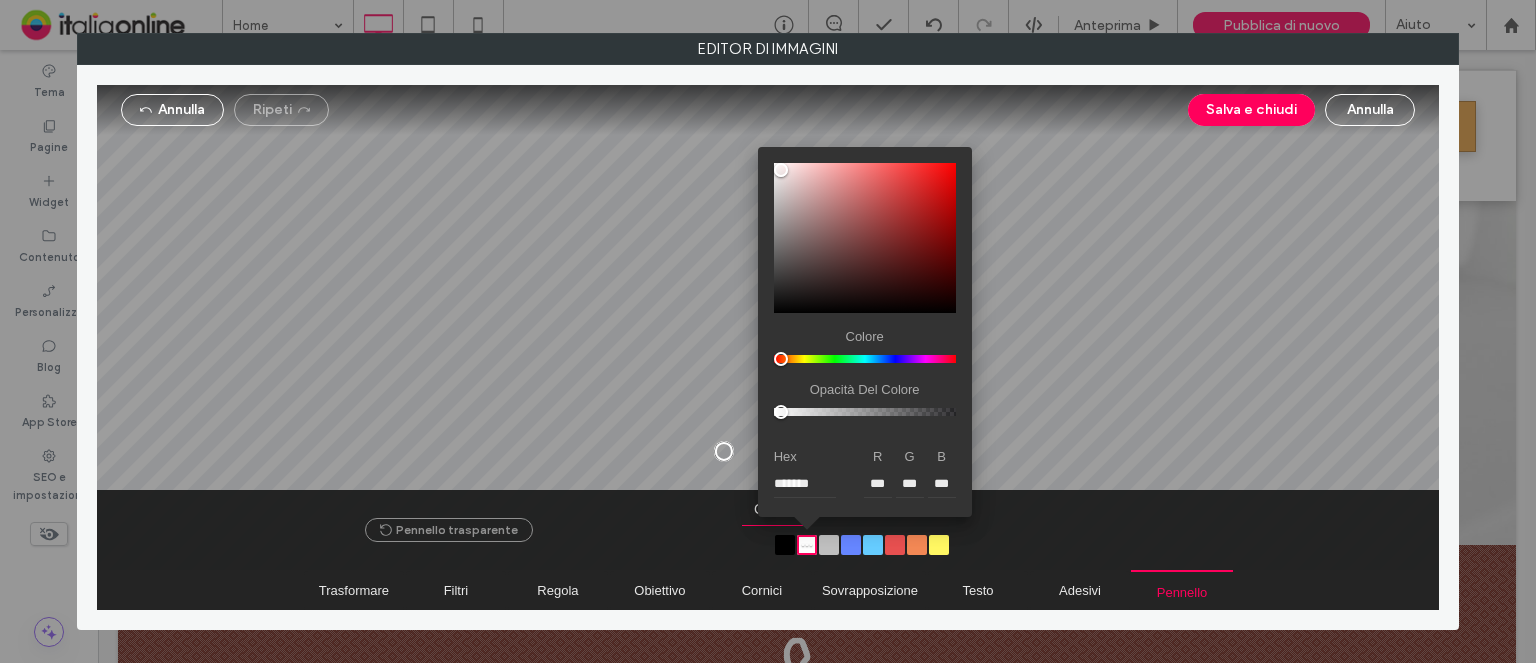 click at bounding box center [724, 451] 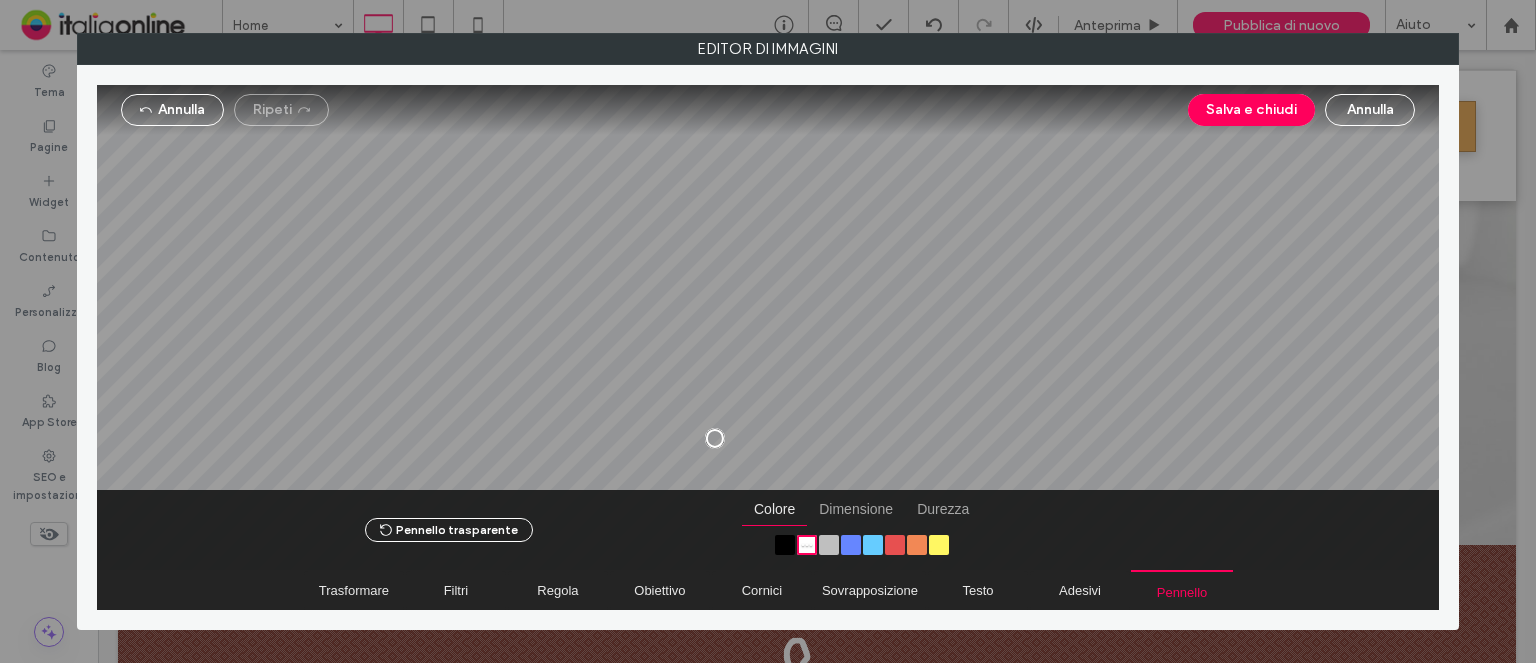 drag, startPoint x: 734, startPoint y: 434, endPoint x: 716, endPoint y: 439, distance: 18.681541 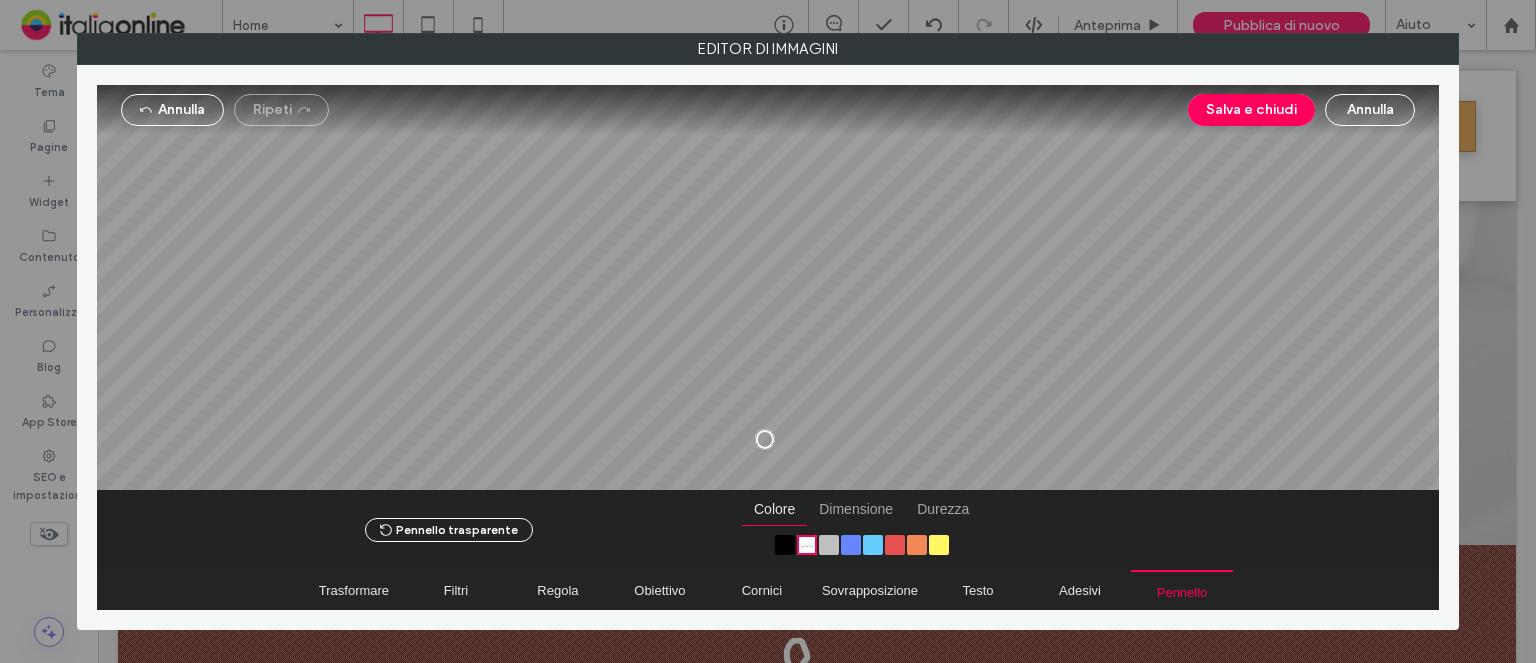 drag, startPoint x: 734, startPoint y: 439, endPoint x: 752, endPoint y: 443, distance: 18.439089 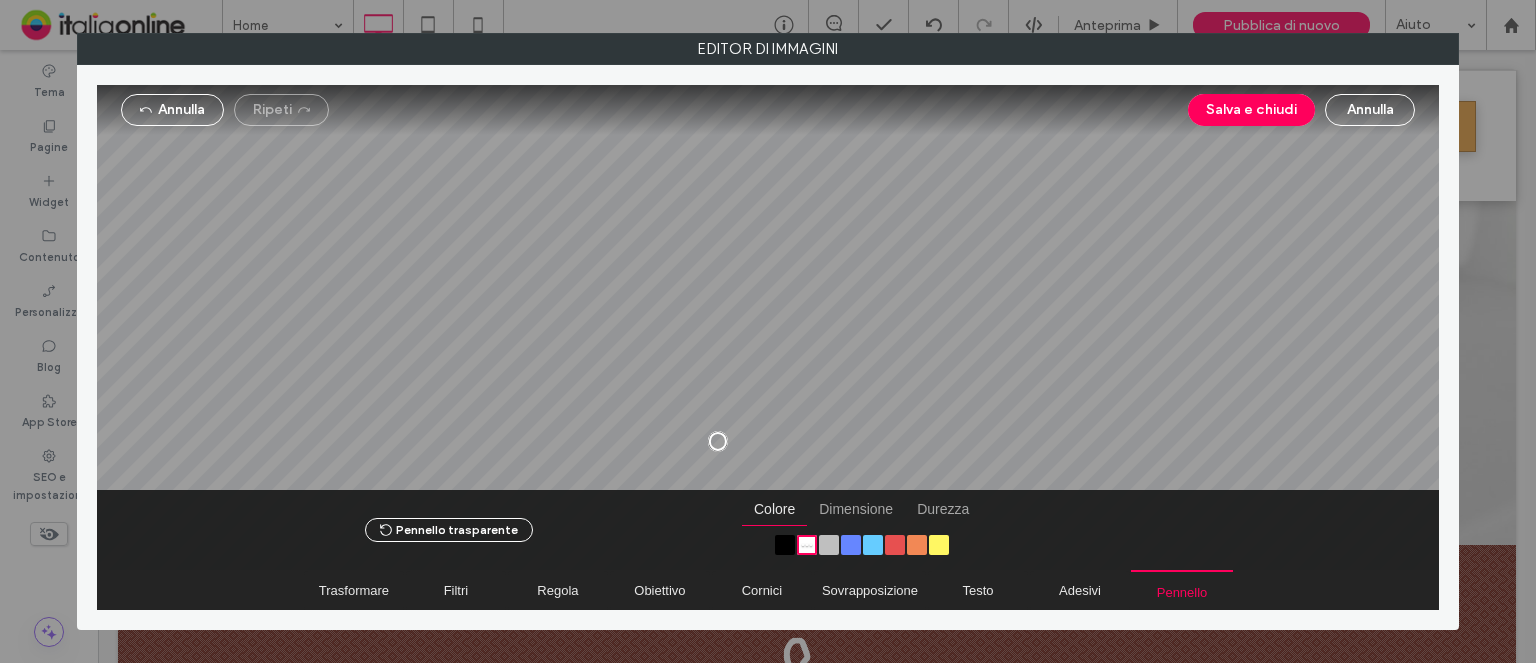 click at bounding box center (718, 441) 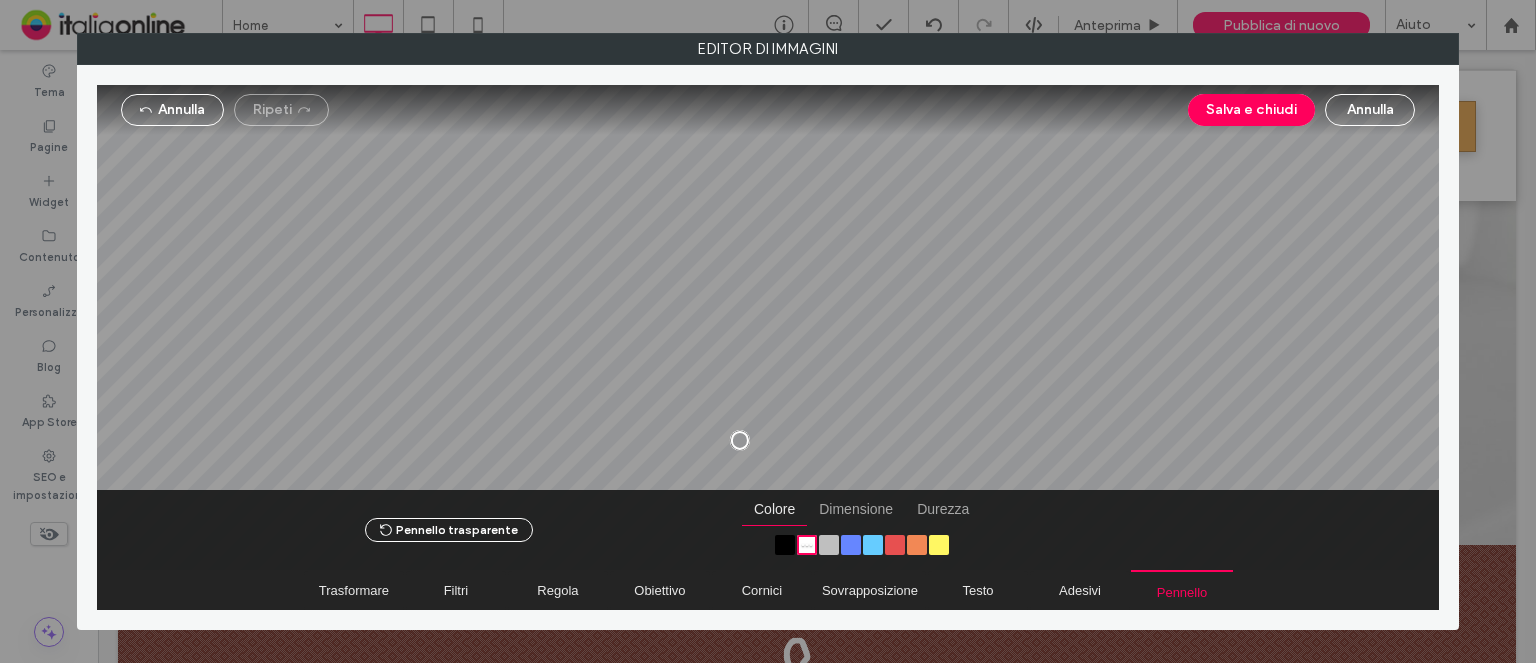 drag, startPoint x: 729, startPoint y: 440, endPoint x: 740, endPoint y: 440, distance: 11 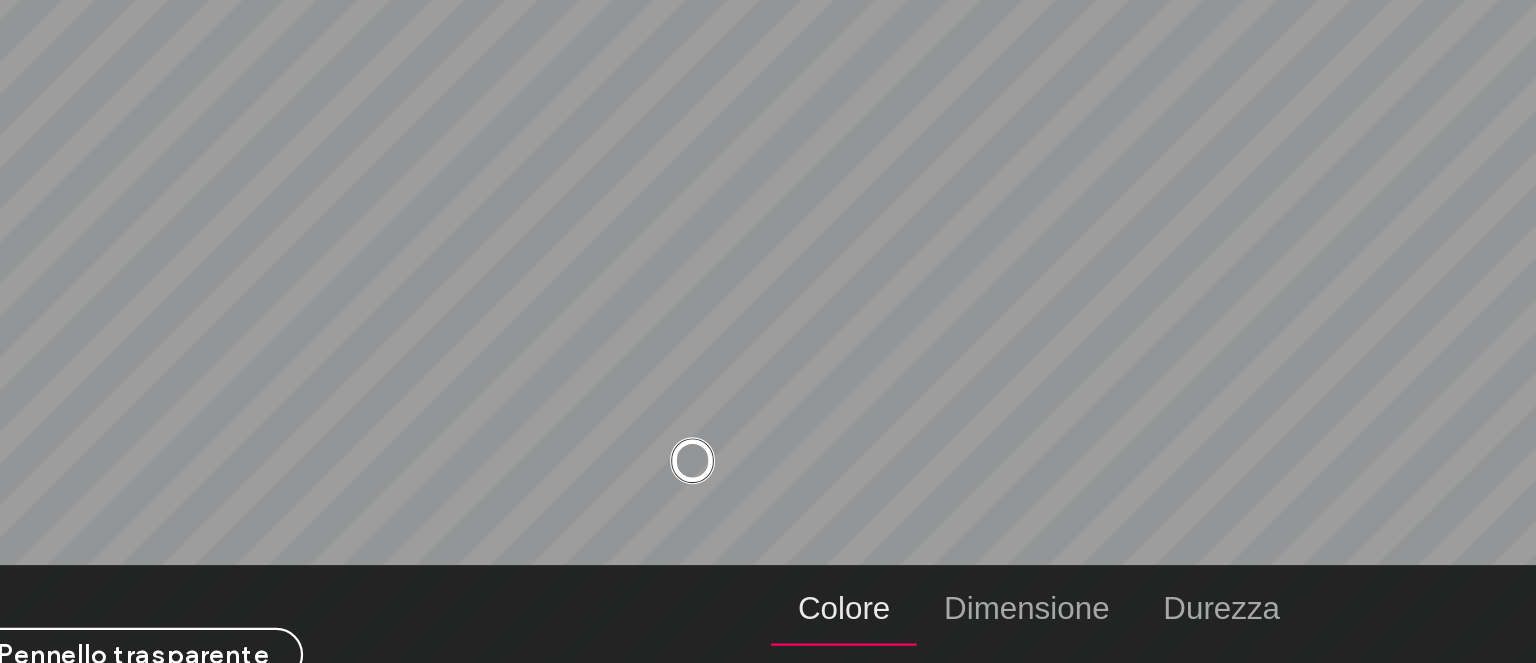 click at bounding box center (707, 443) 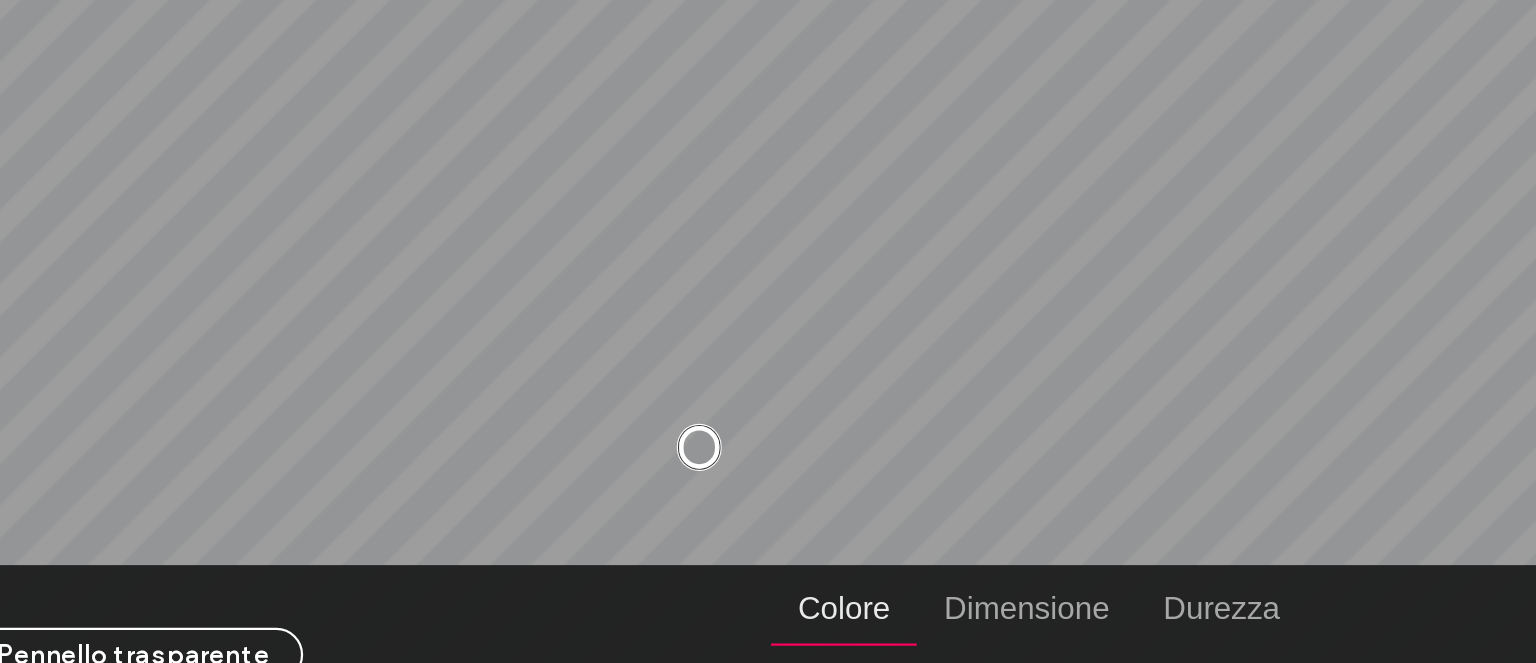 click at bounding box center (710, 437) 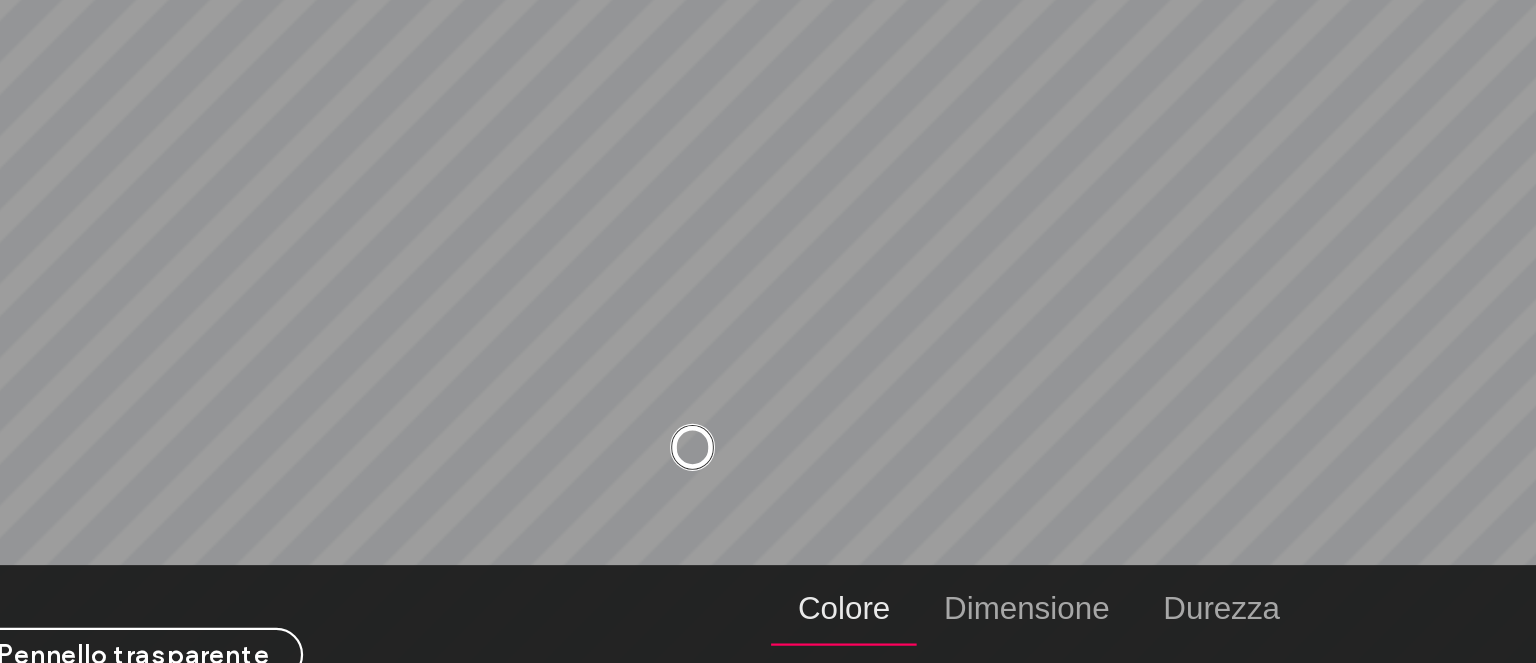 click at bounding box center [707, 437] 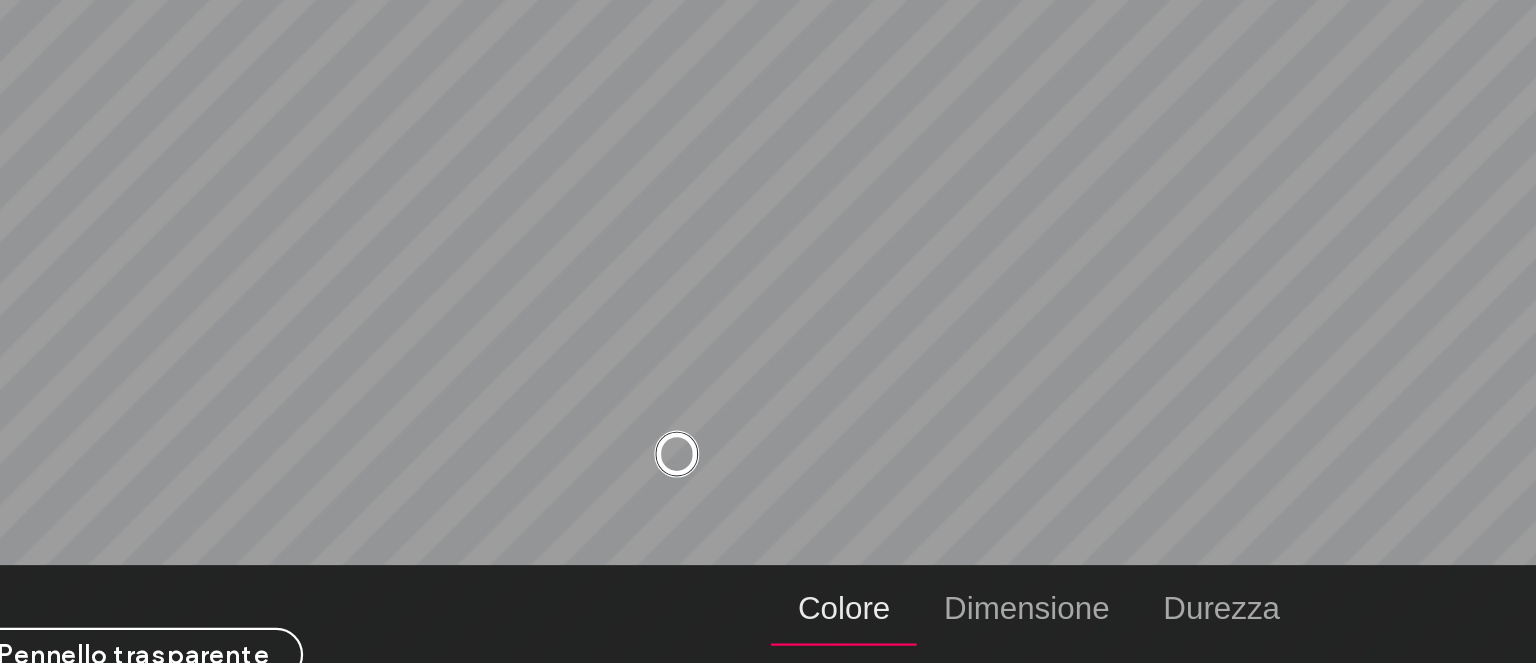 click at bounding box center (700, 440) 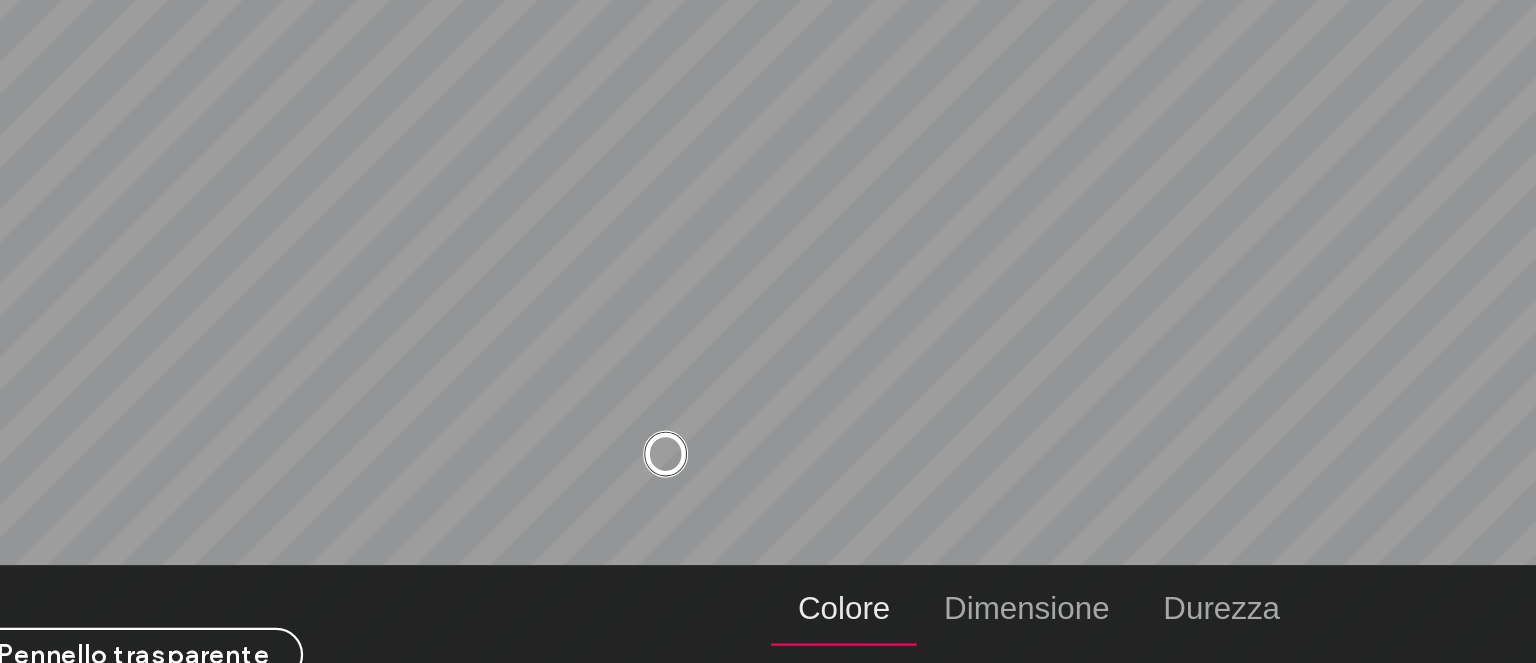 click at bounding box center [695, 440] 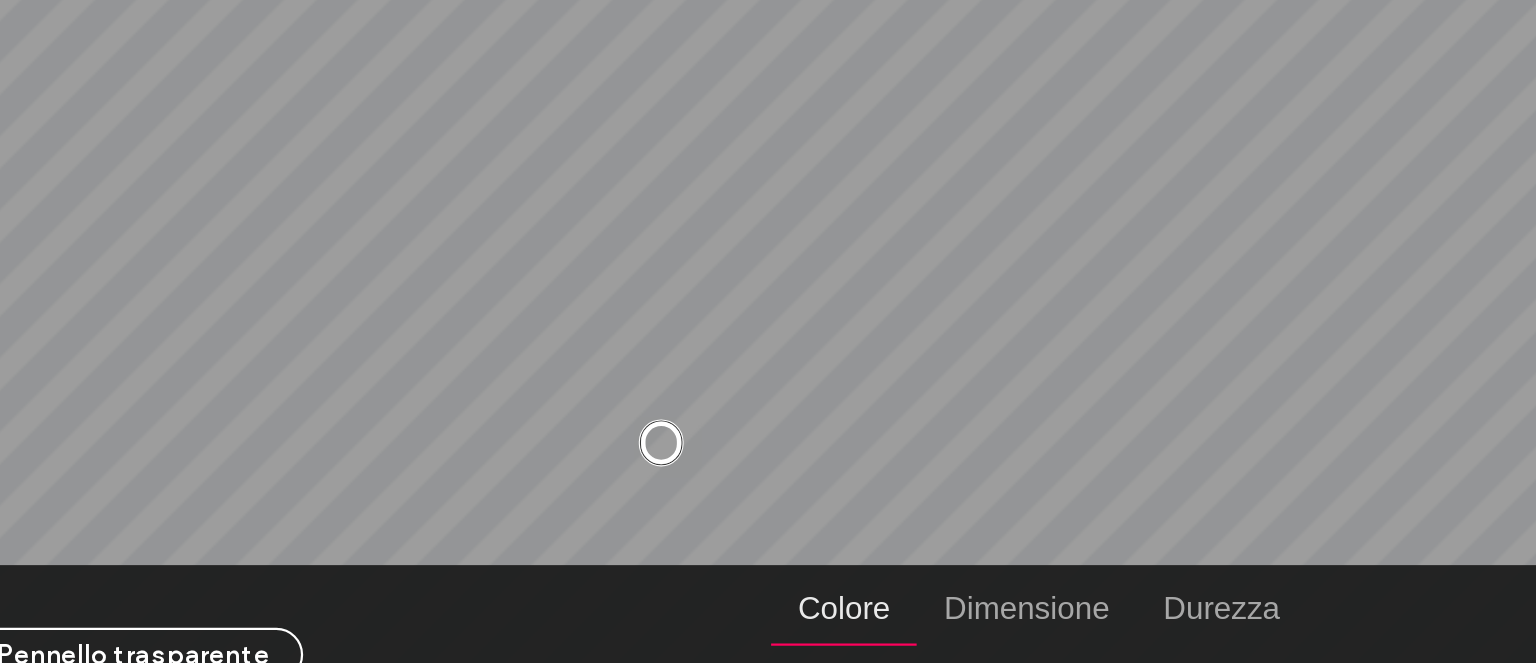 click at bounding box center [693, 435] 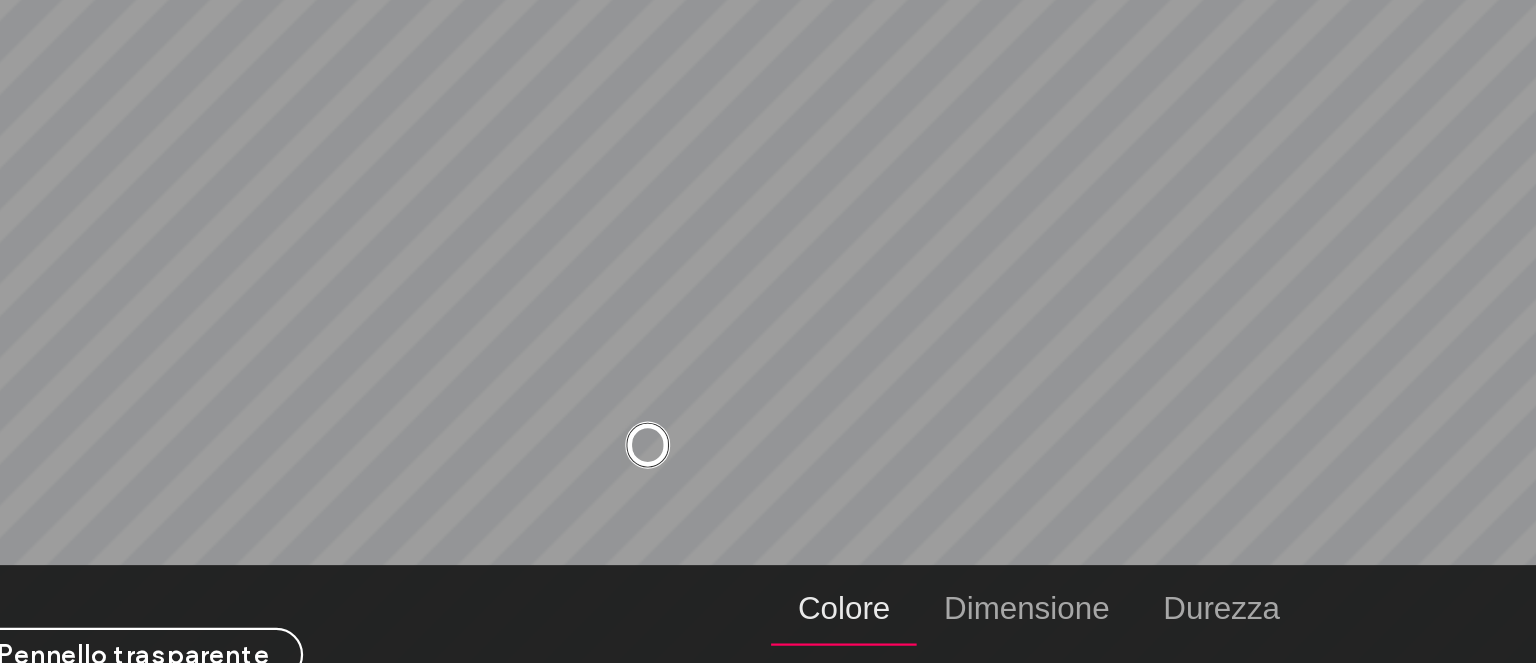 click at bounding box center [687, 436] 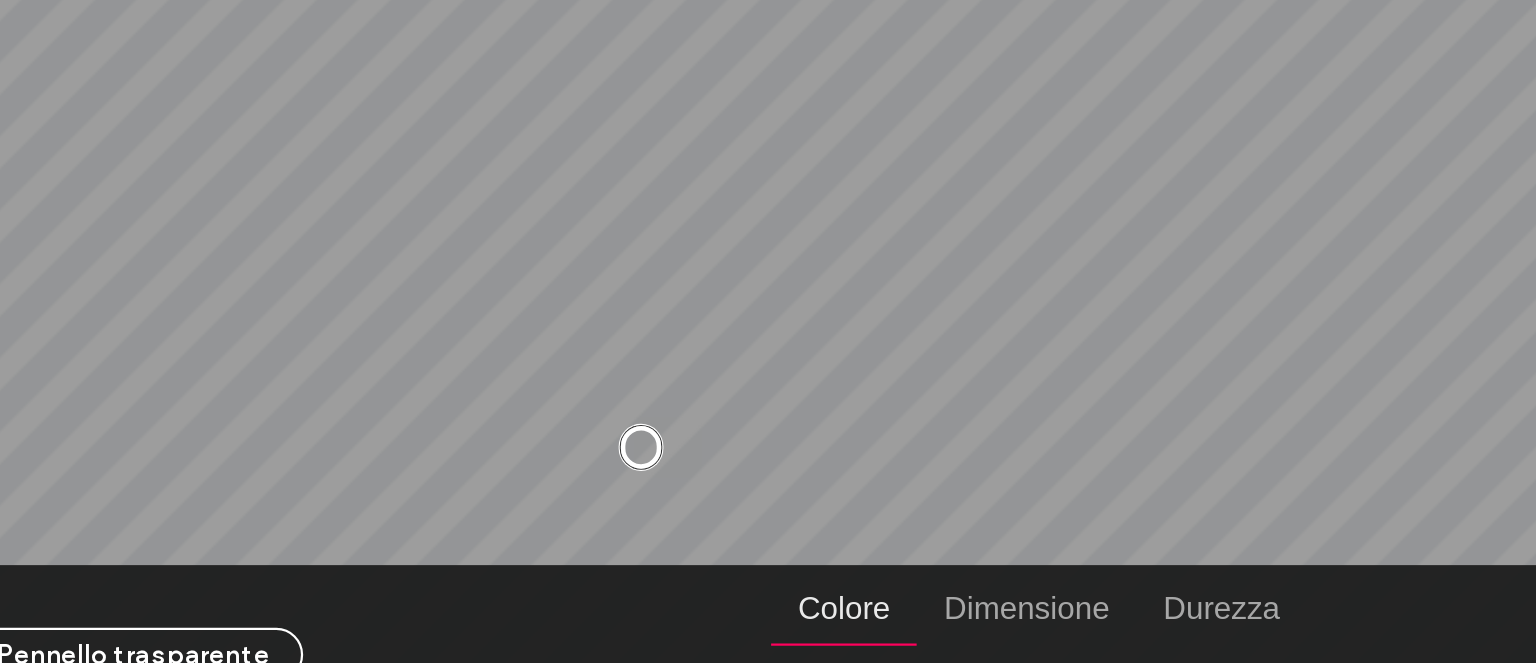 click at bounding box center [684, 437] 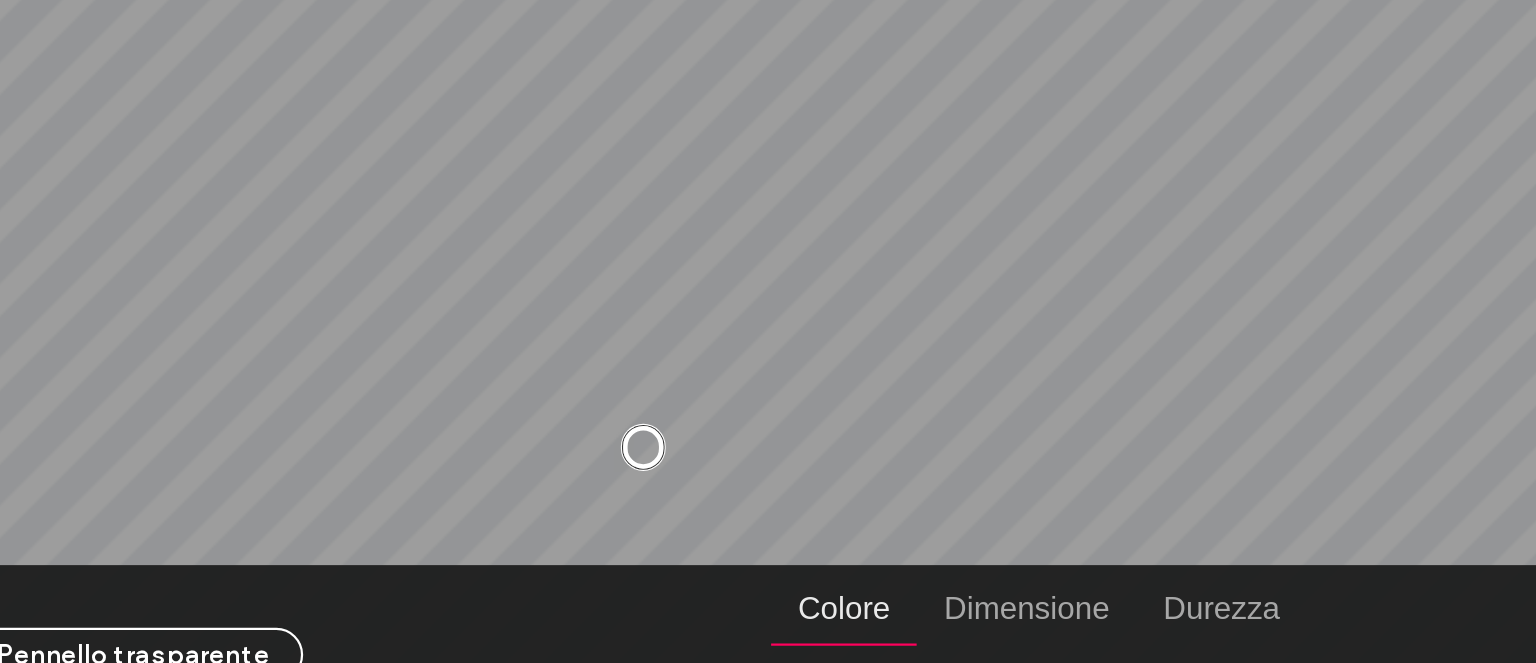 click at bounding box center [685, 437] 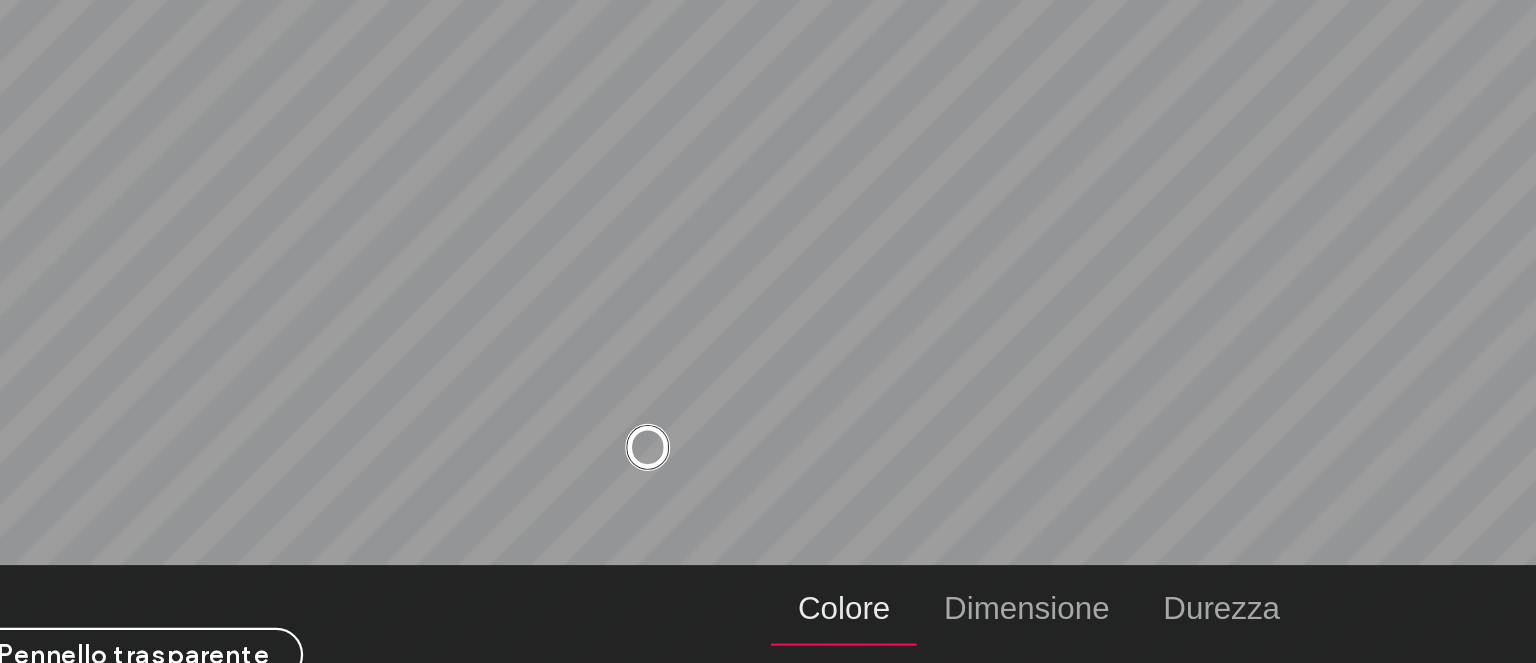 click at bounding box center (687, 437) 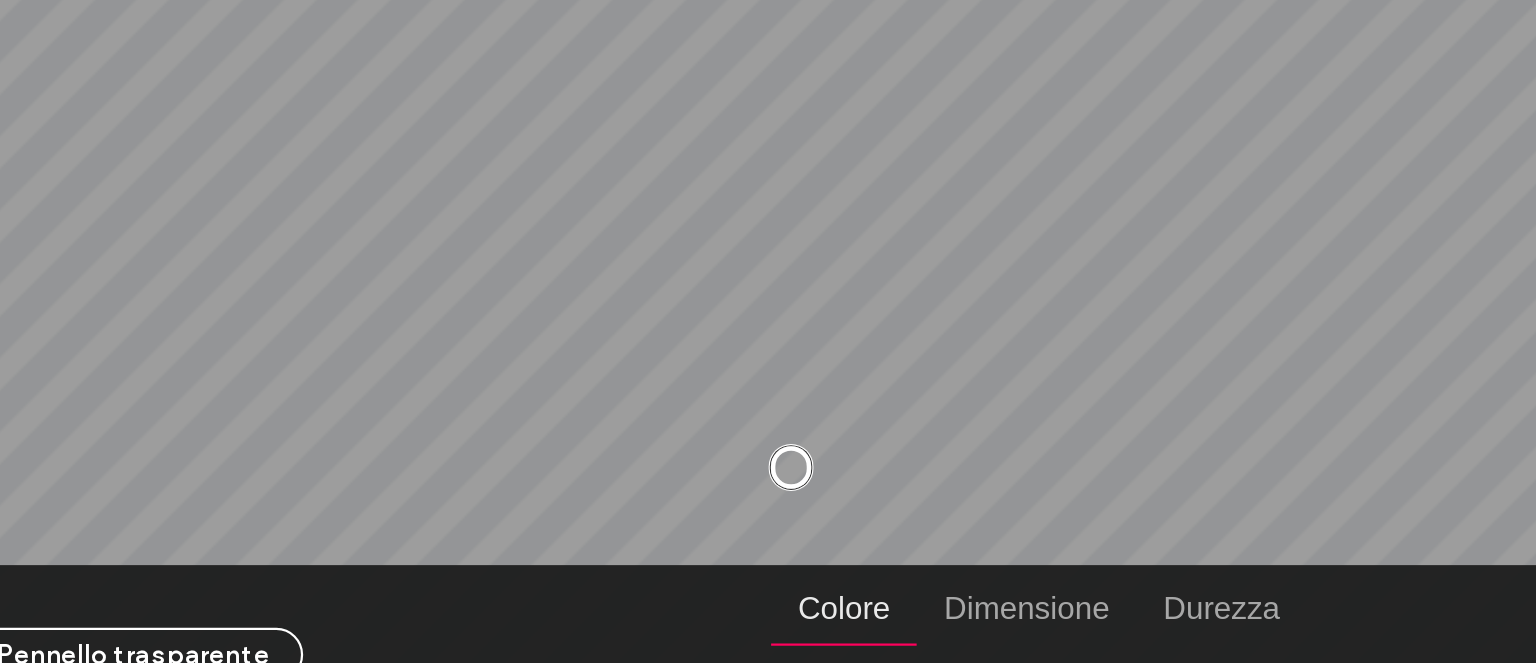 drag, startPoint x: 687, startPoint y: 438, endPoint x: 751, endPoint y: 447, distance: 64.629715 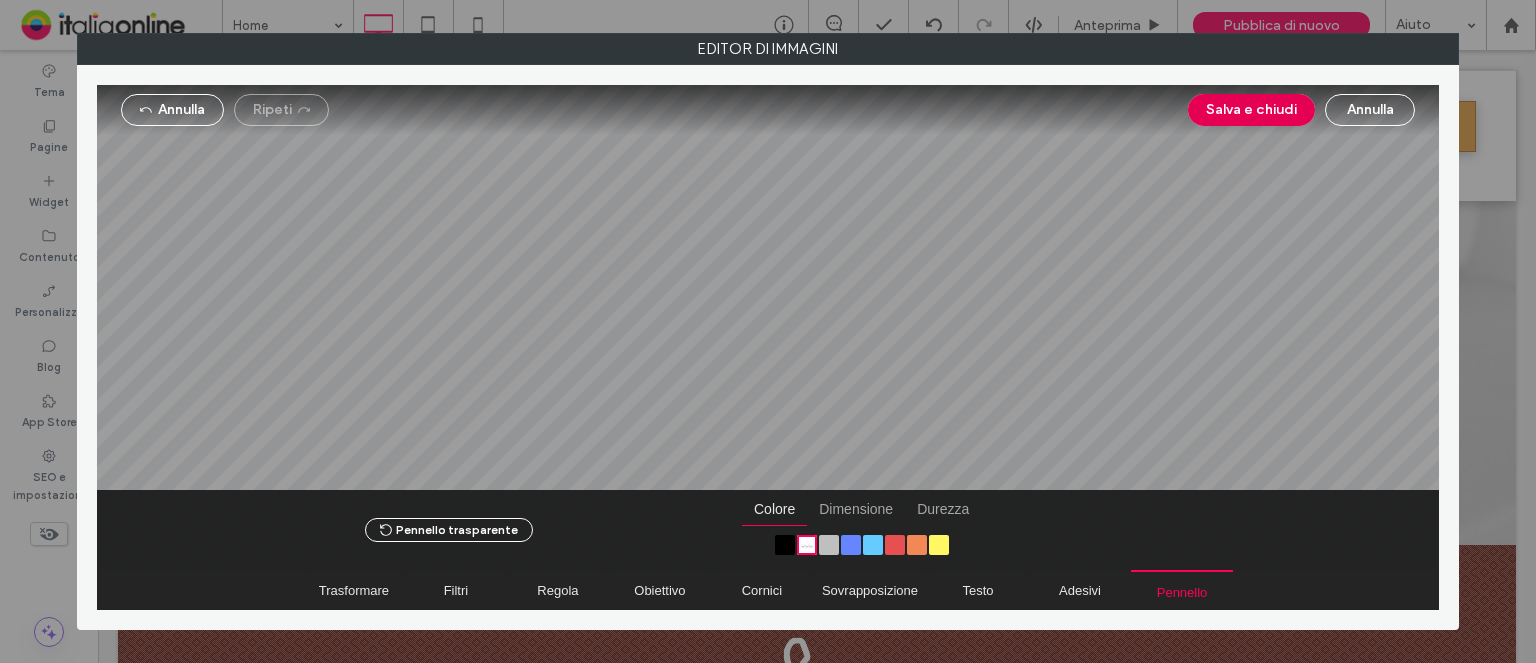 click on "Salva e chiudi" at bounding box center [1251, 110] 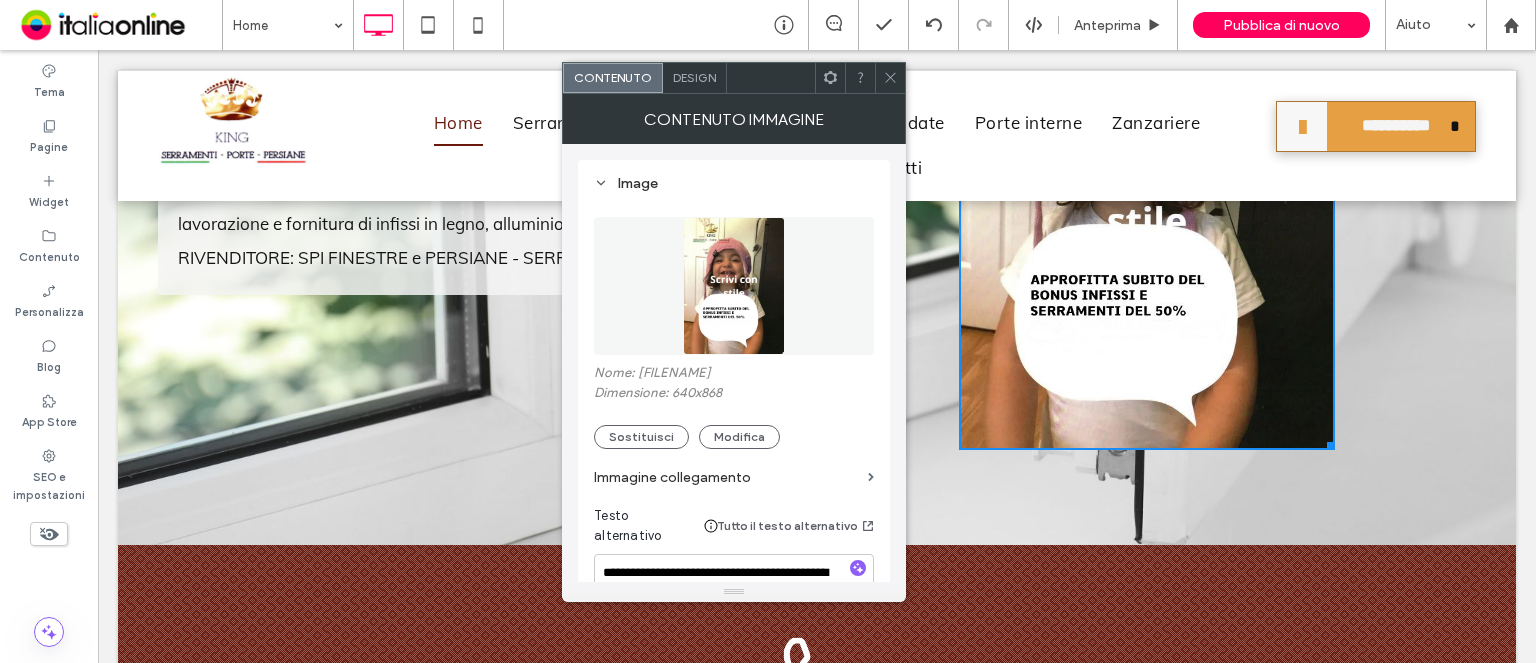 click 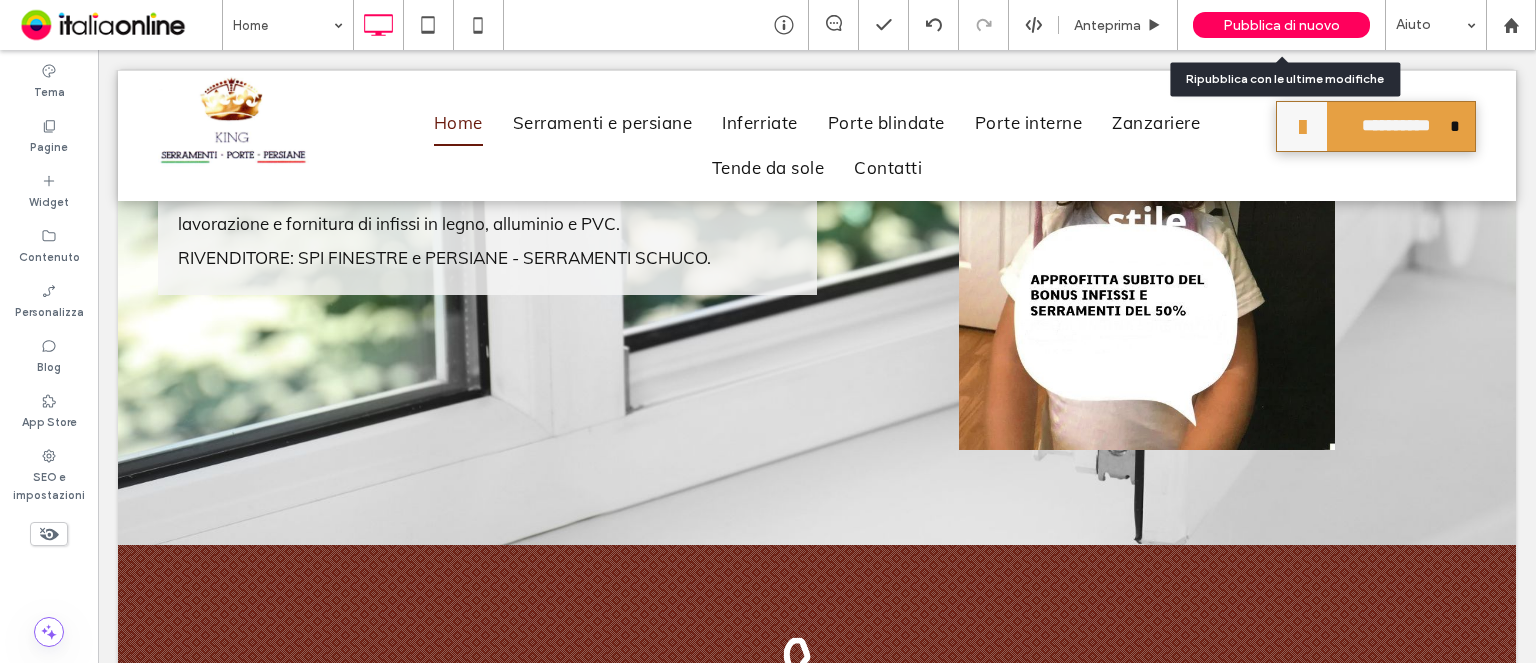 click on "Pubblica di nuovo" at bounding box center (1281, 25) 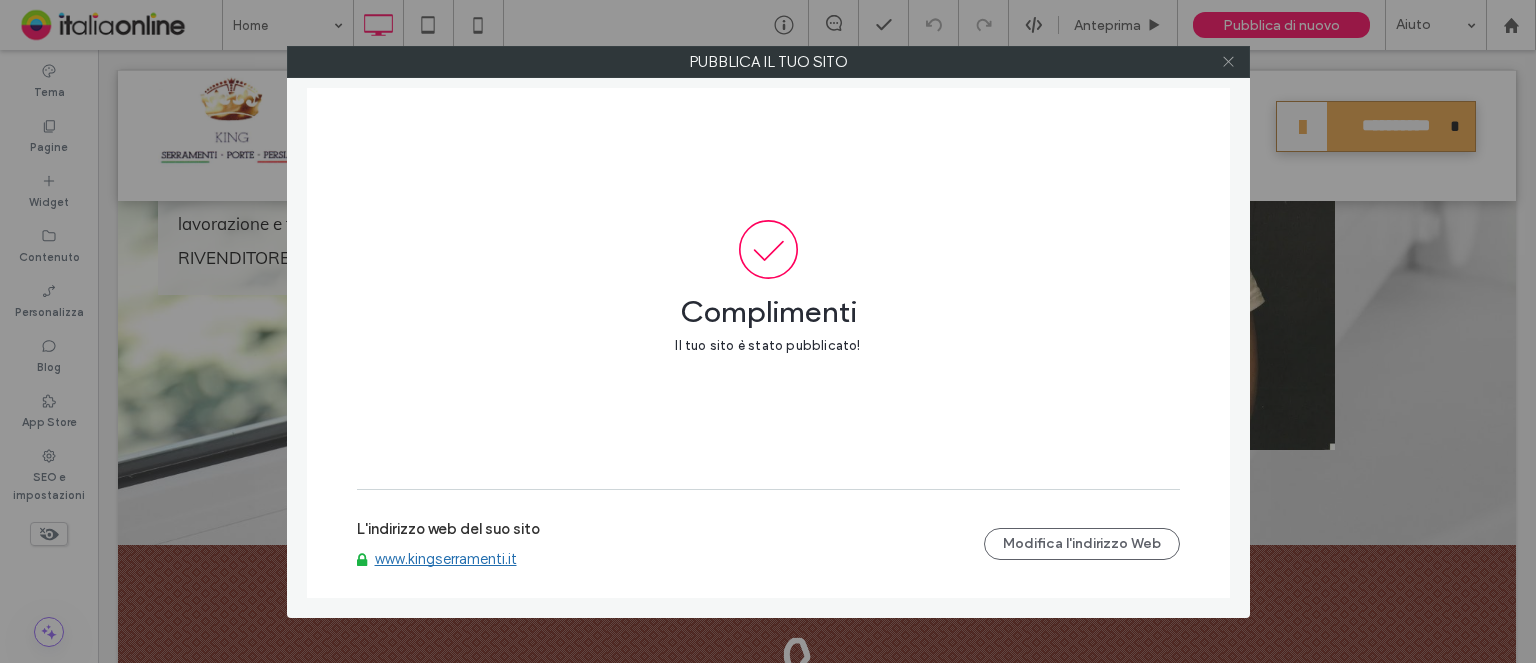 click 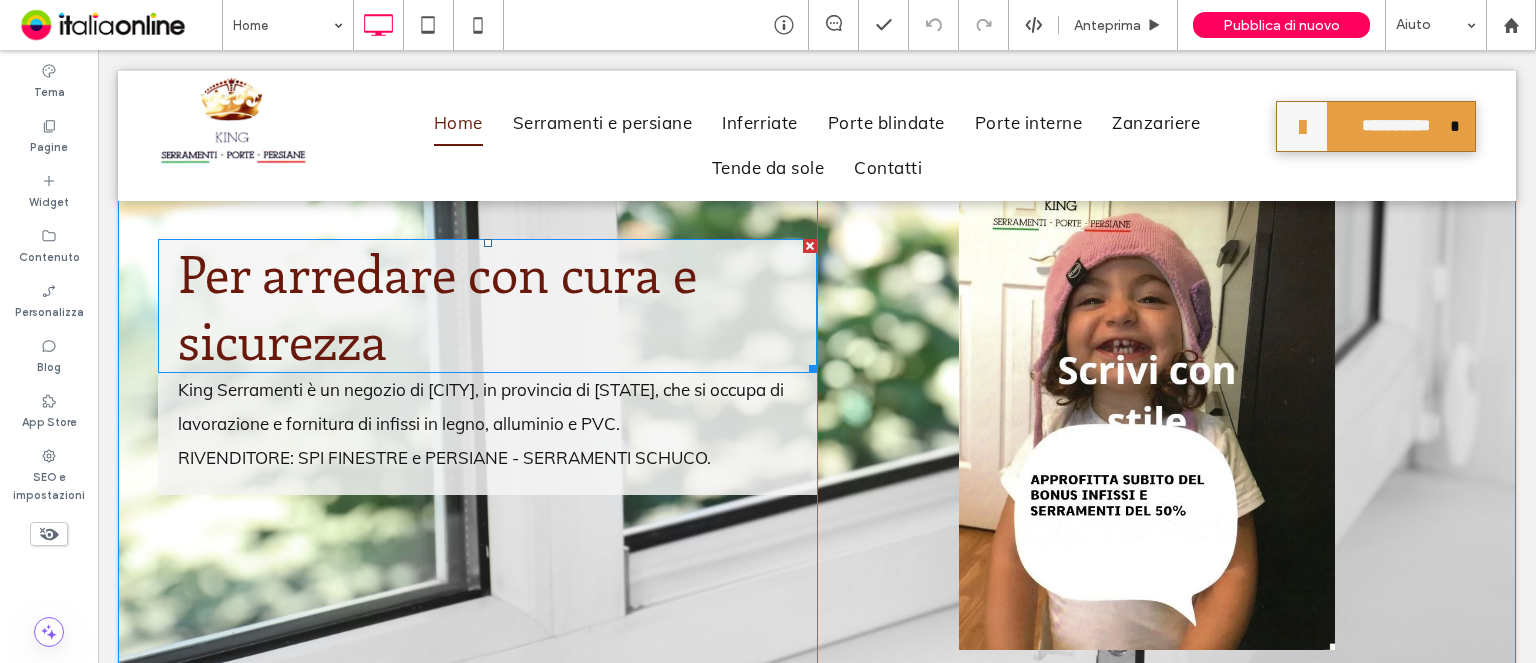 scroll, scrollTop: 200, scrollLeft: 0, axis: vertical 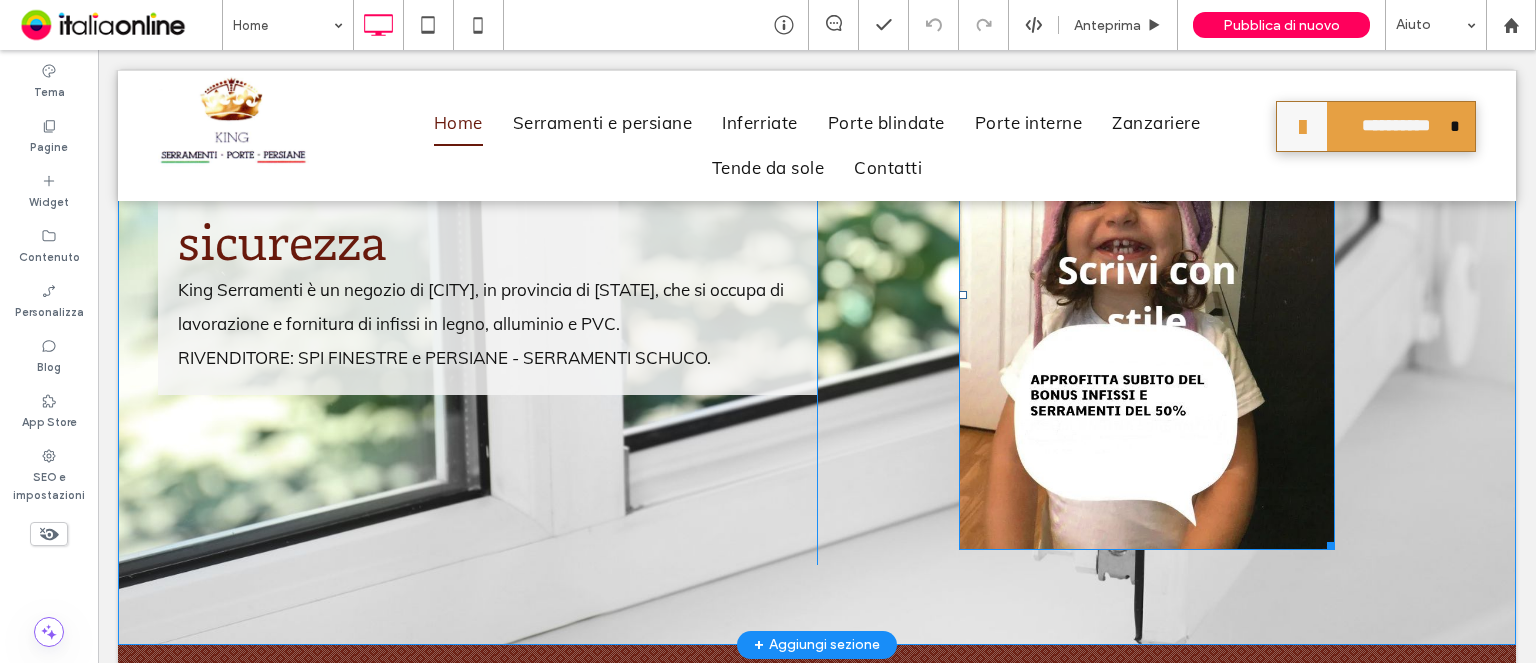 click at bounding box center [1147, 295] 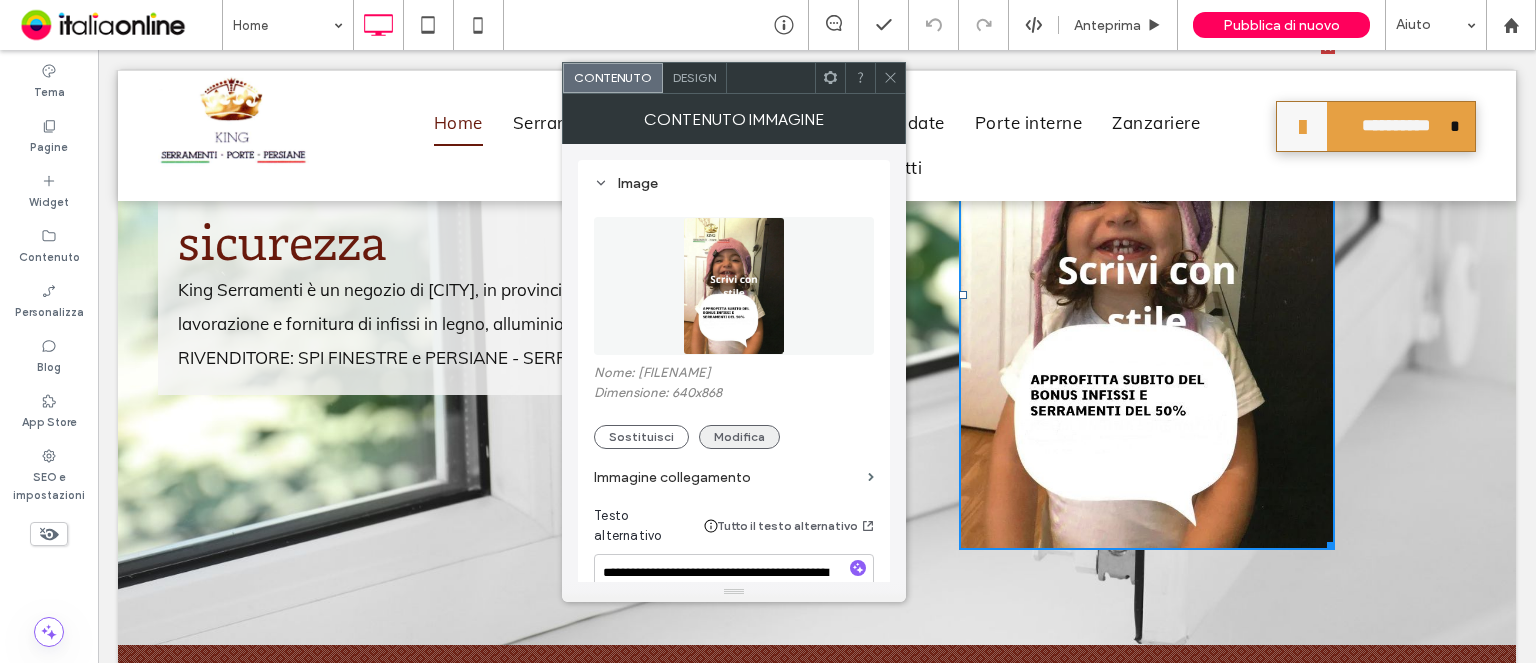 click on "Modifica" at bounding box center (739, 437) 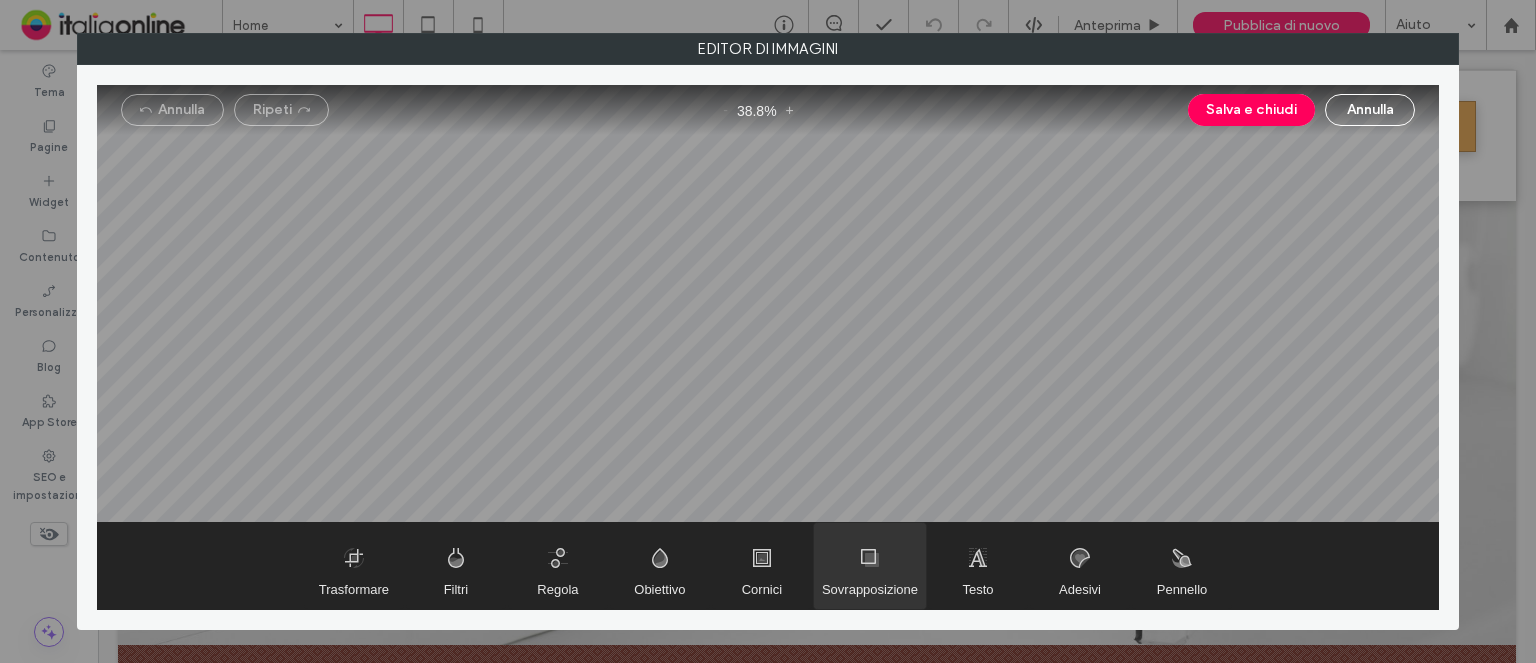 click at bounding box center [870, 566] 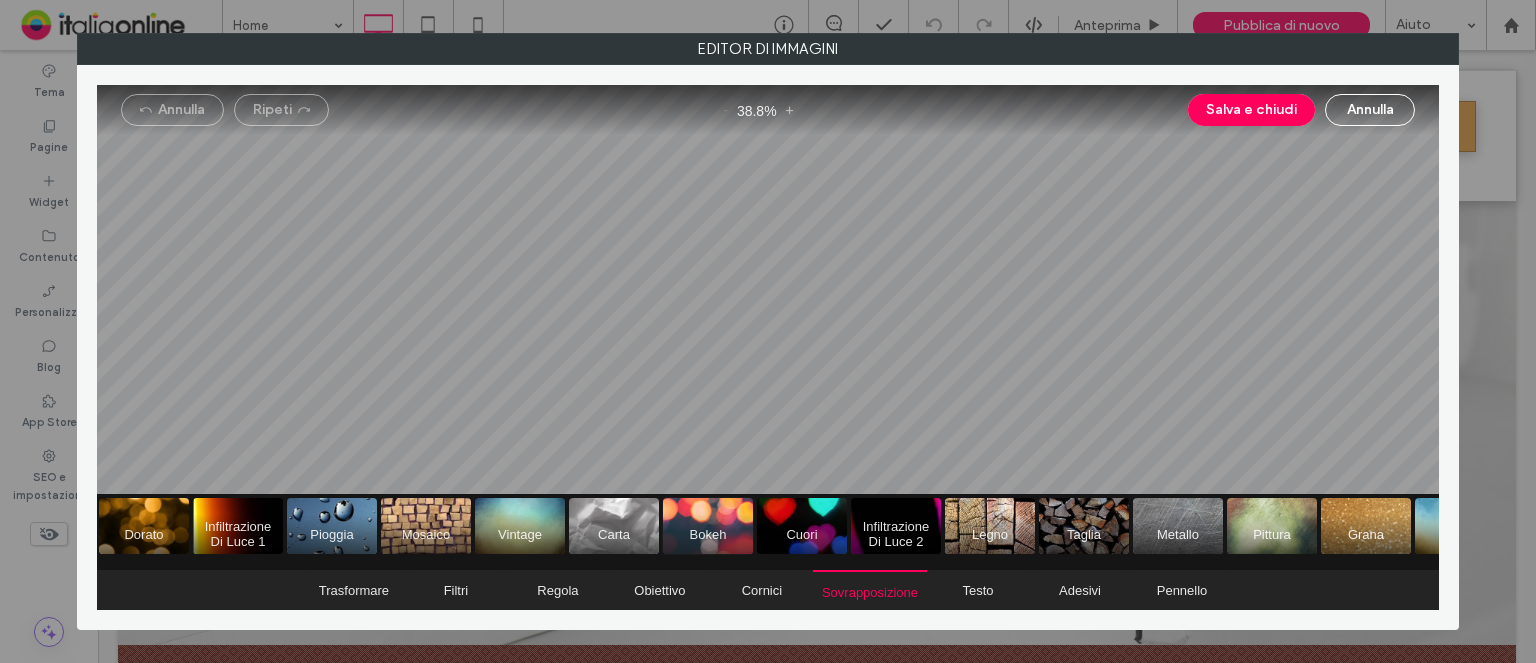 click at bounding box center [708, 526] 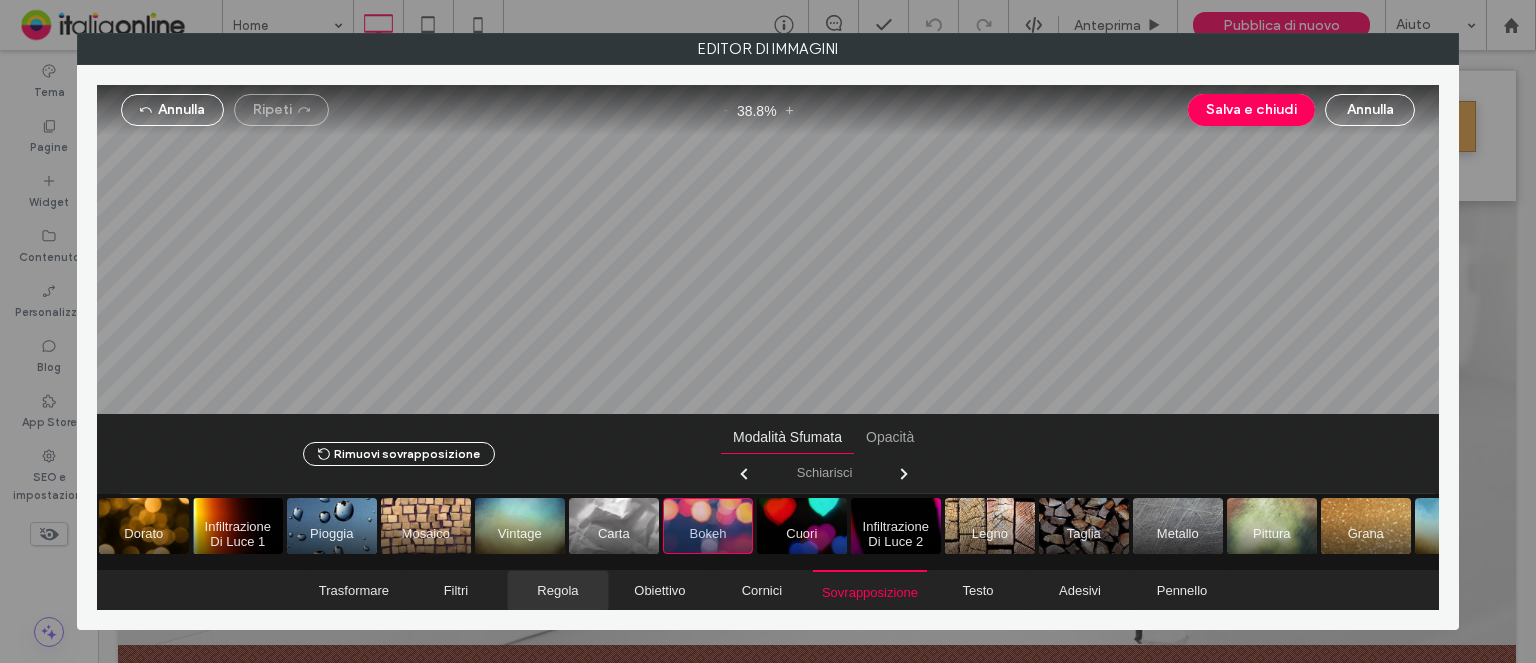 click at bounding box center (558, 591) 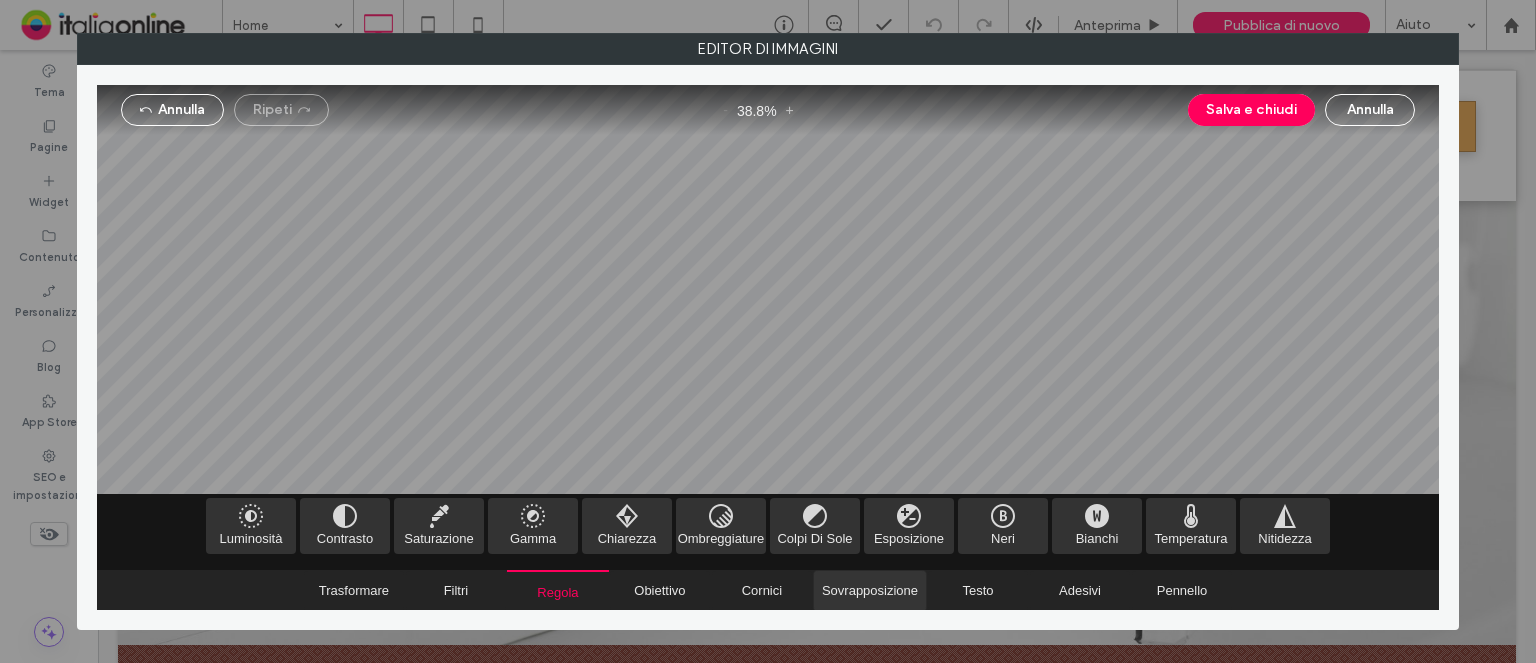 click on "Sovrapposizione" at bounding box center [870, 590] 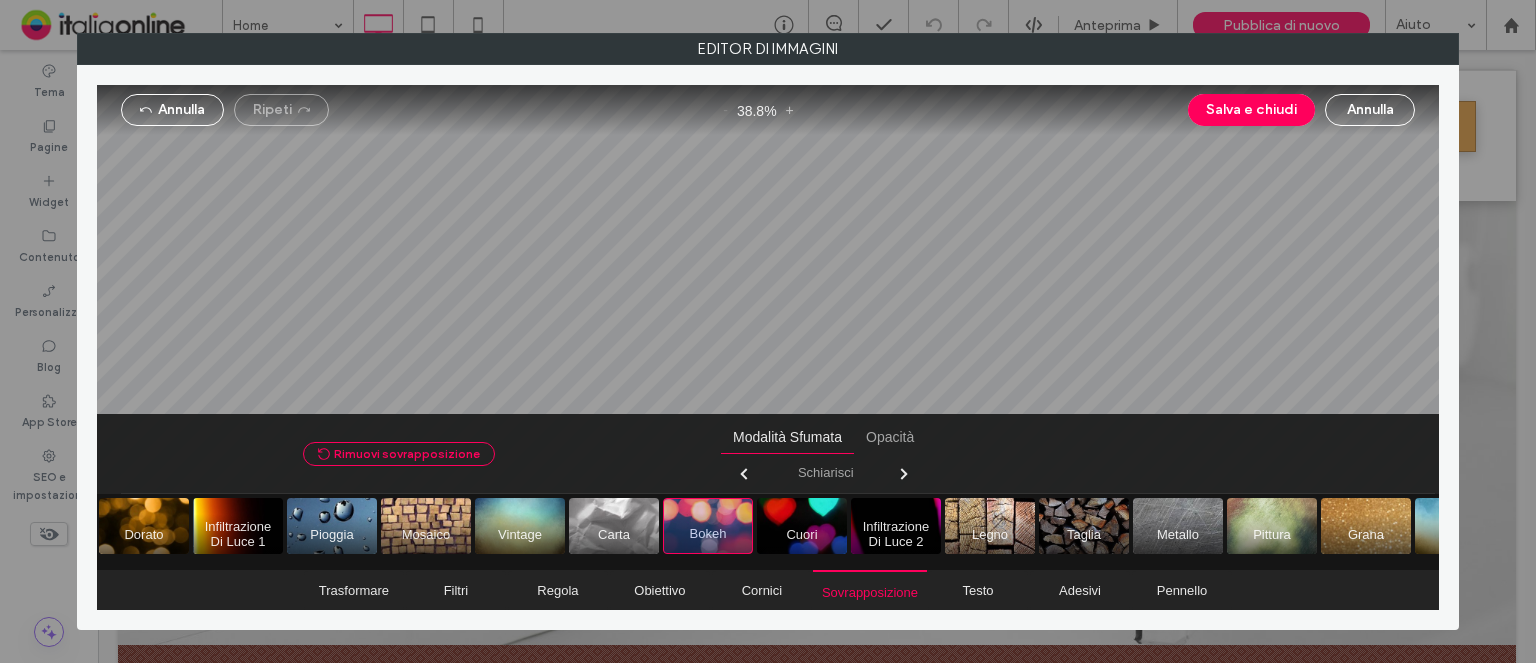 click on "Rimuovi sovrapposizione" at bounding box center [399, 454] 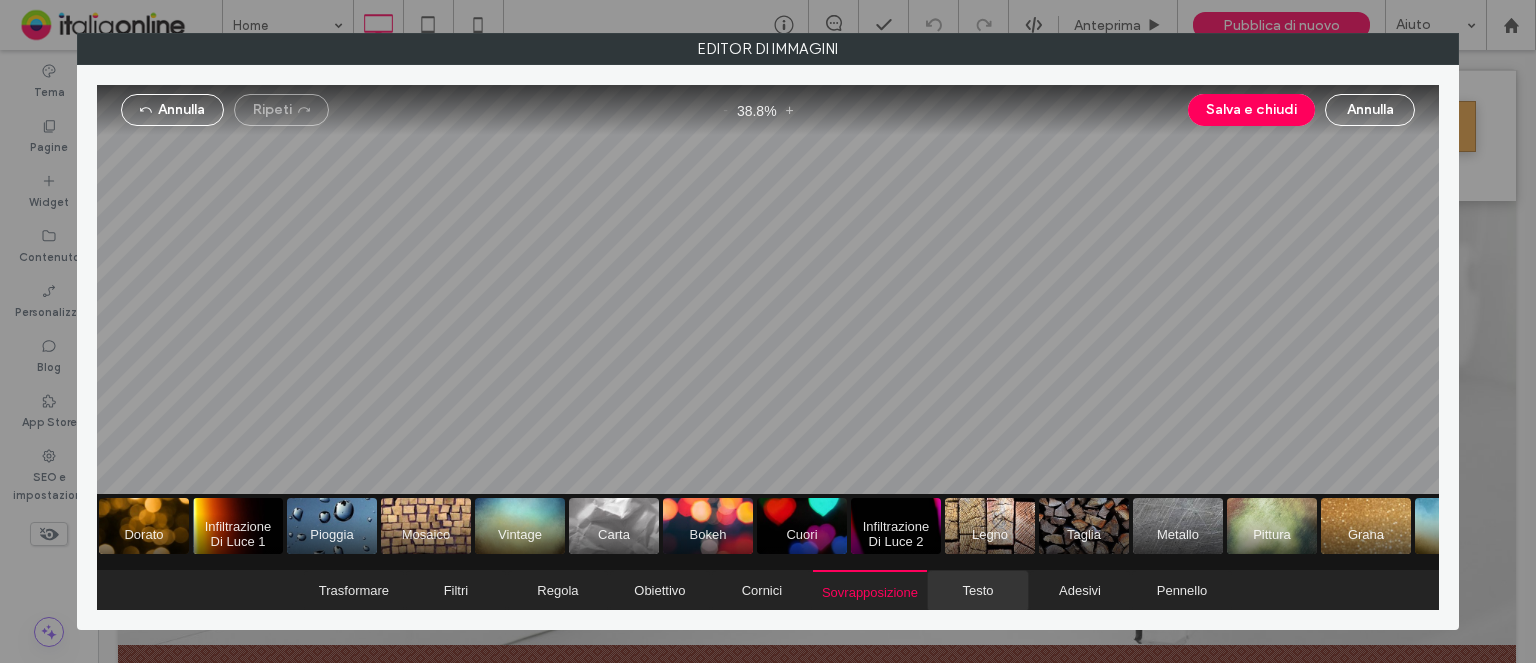 click on "Testo" at bounding box center (978, 590) 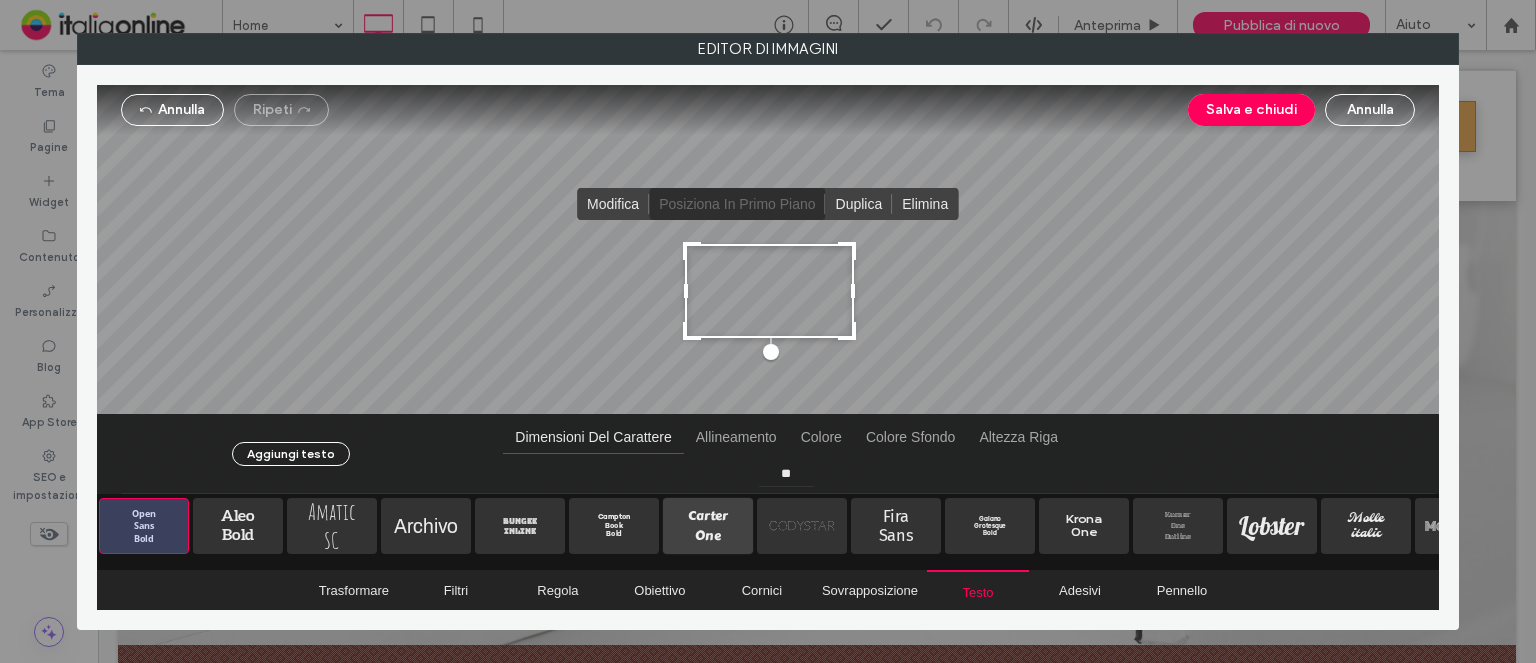 click at bounding box center (708, 526) 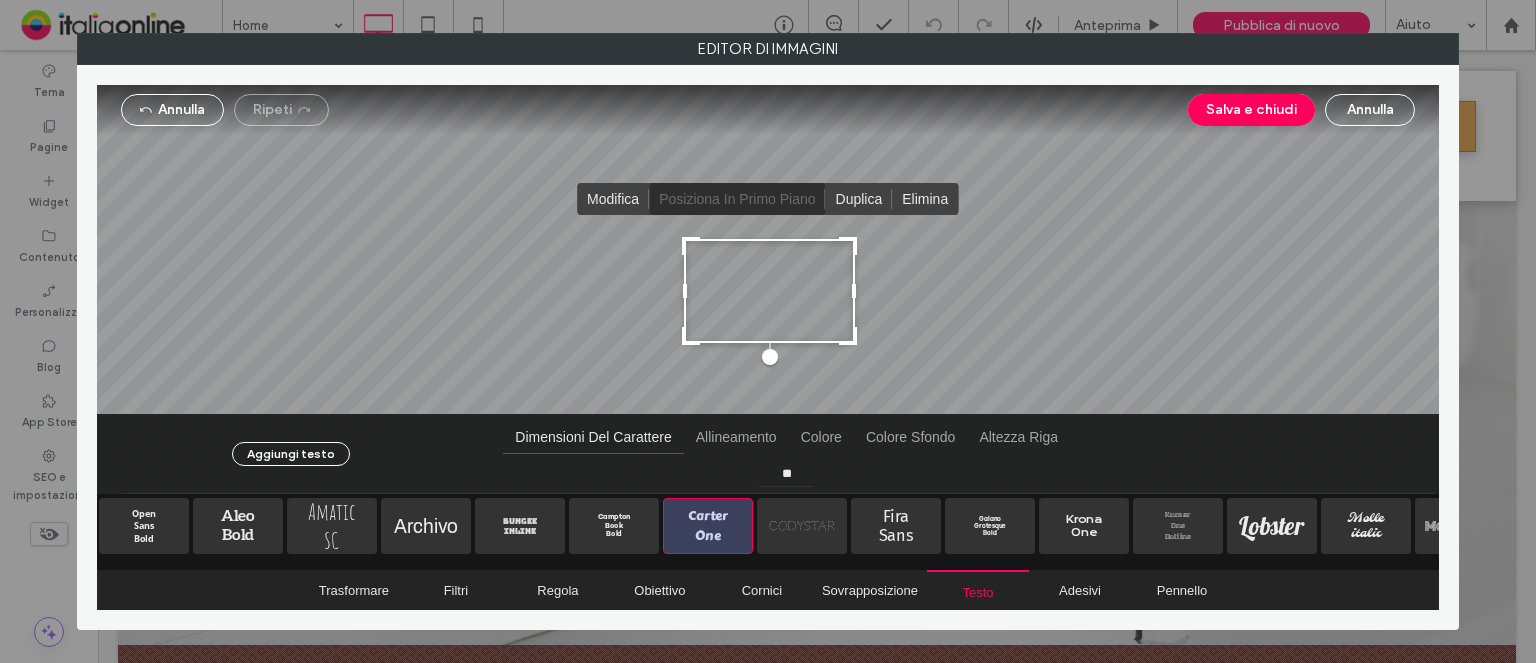 click at bounding box center (769, 291) 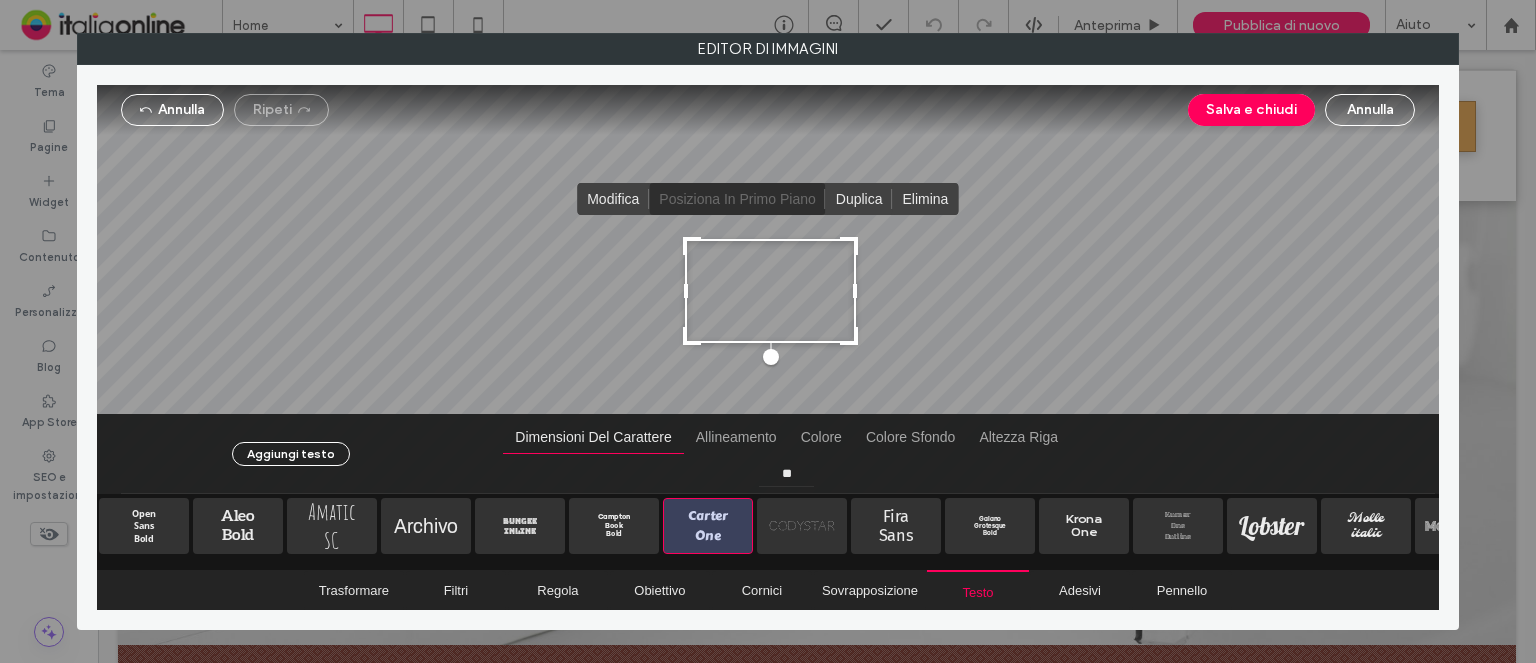 click at bounding box center [770, 291] 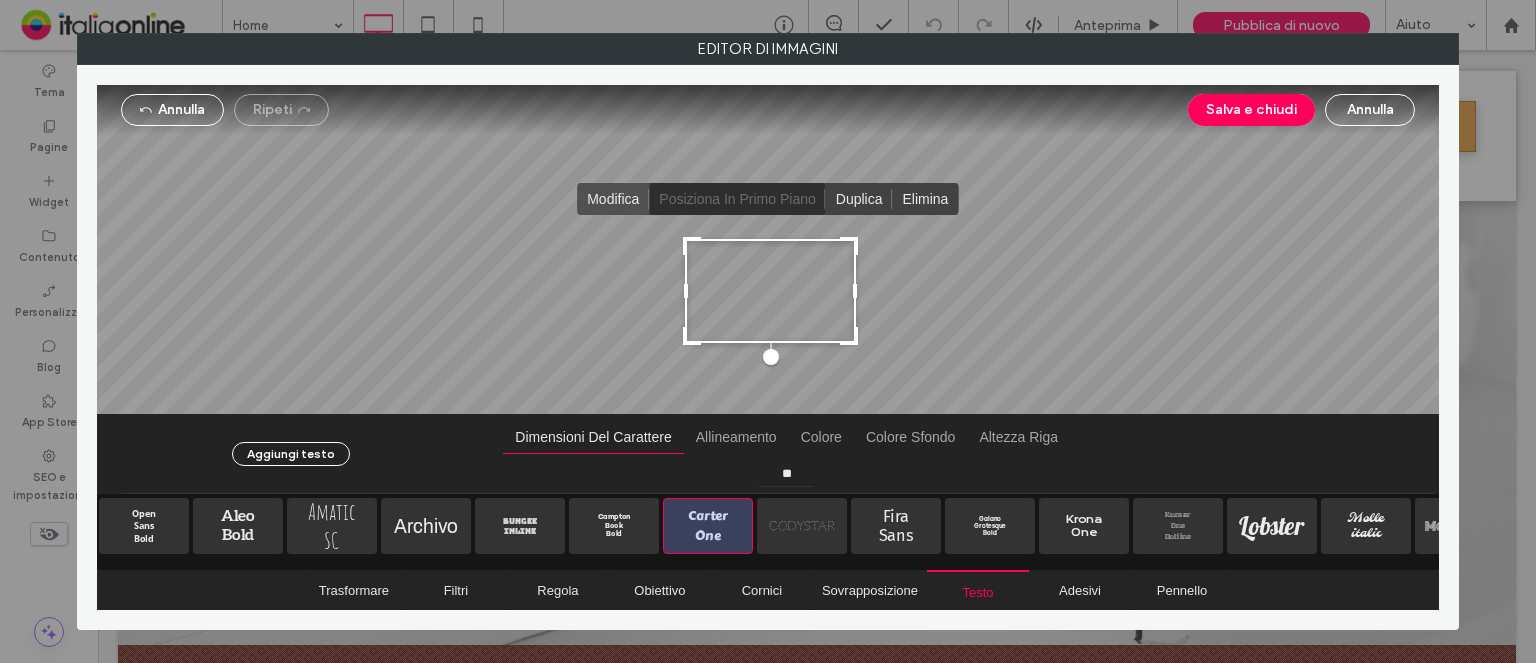click at bounding box center [613, 199] 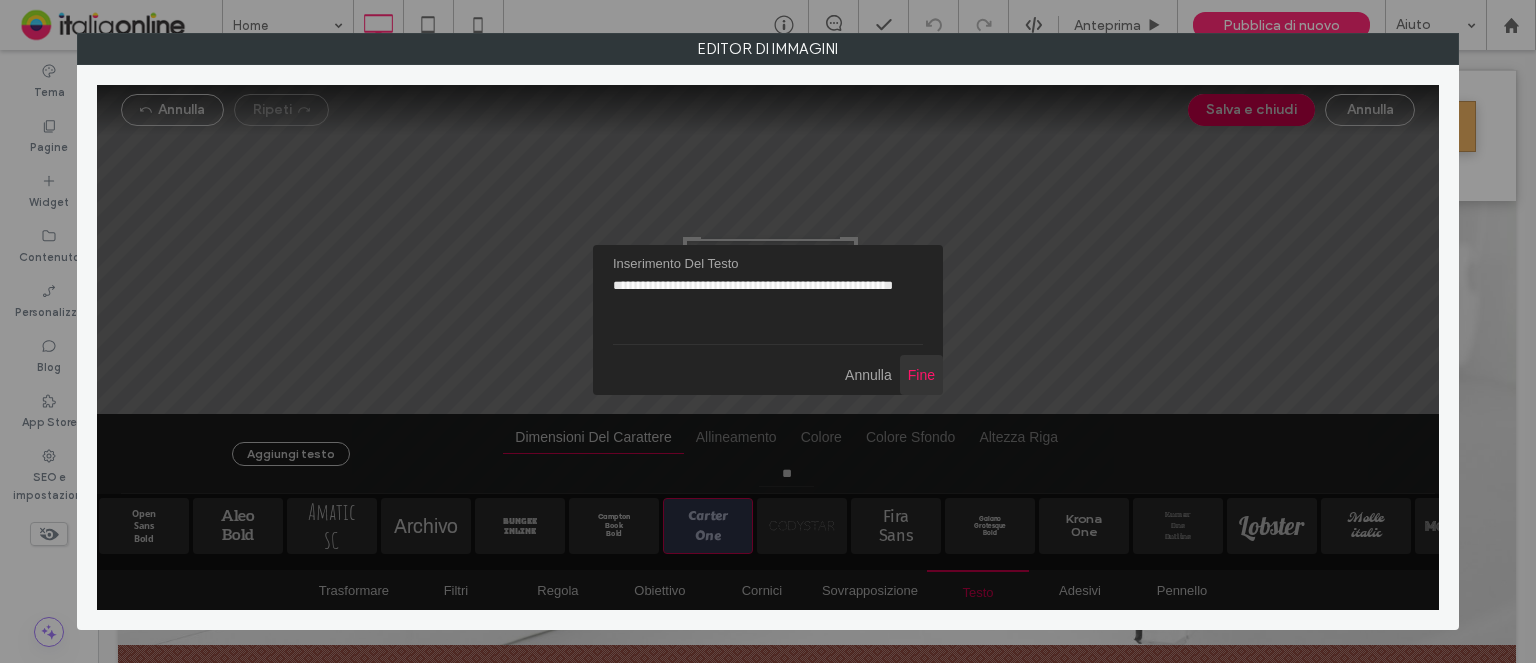 type on "**********" 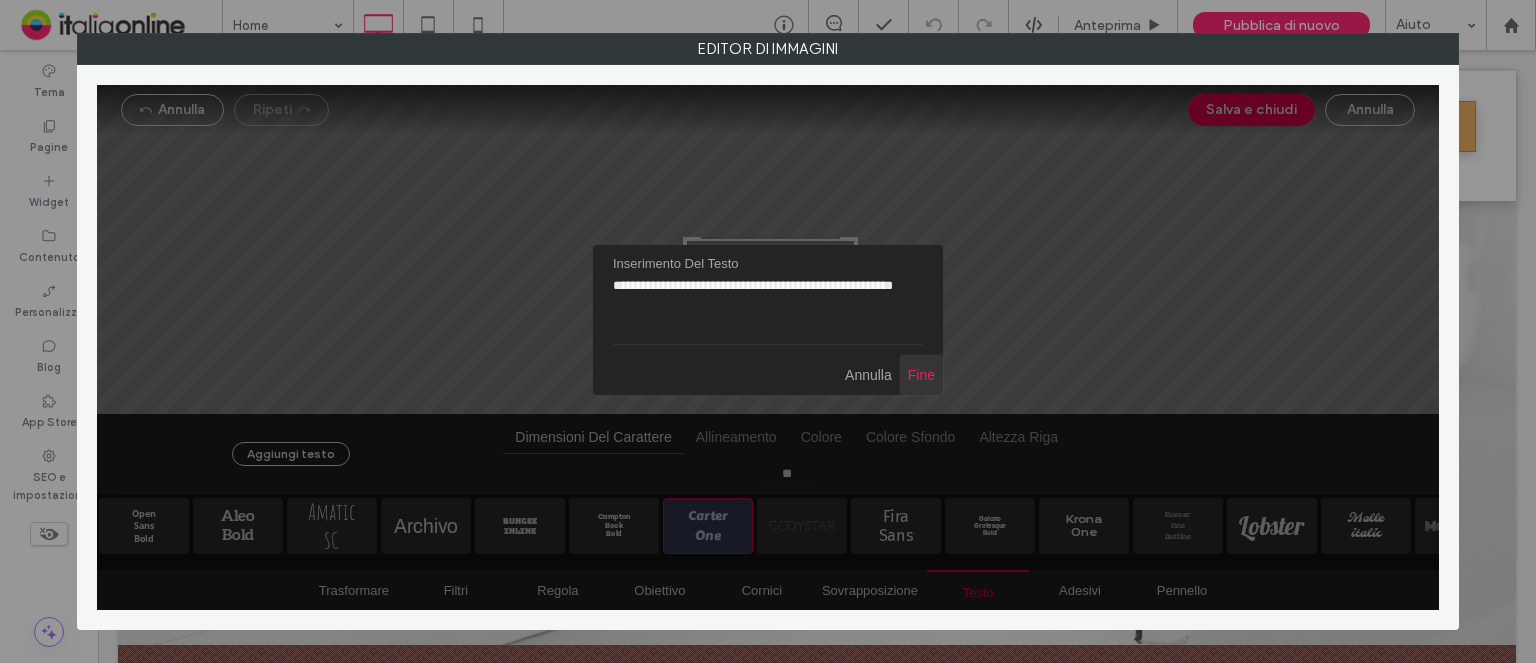 click at bounding box center [921, 375] 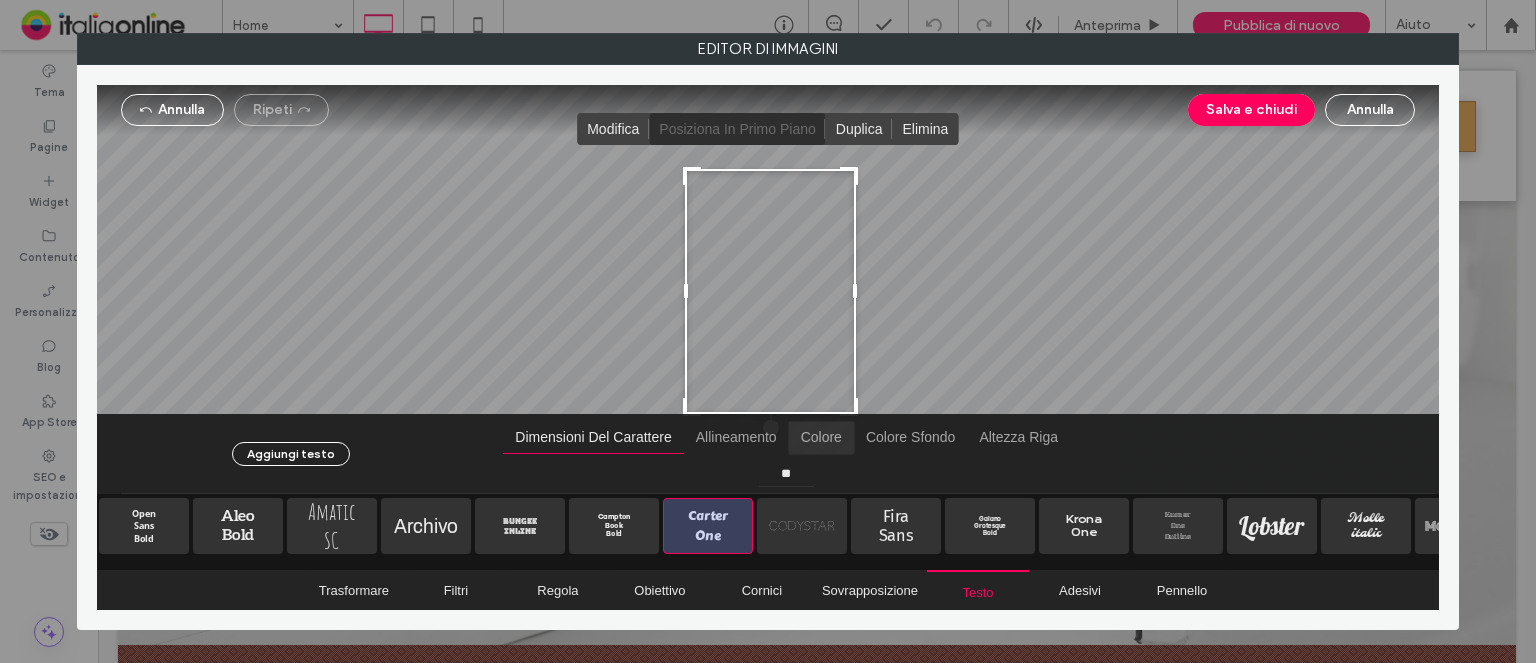 click at bounding box center (821, 438) 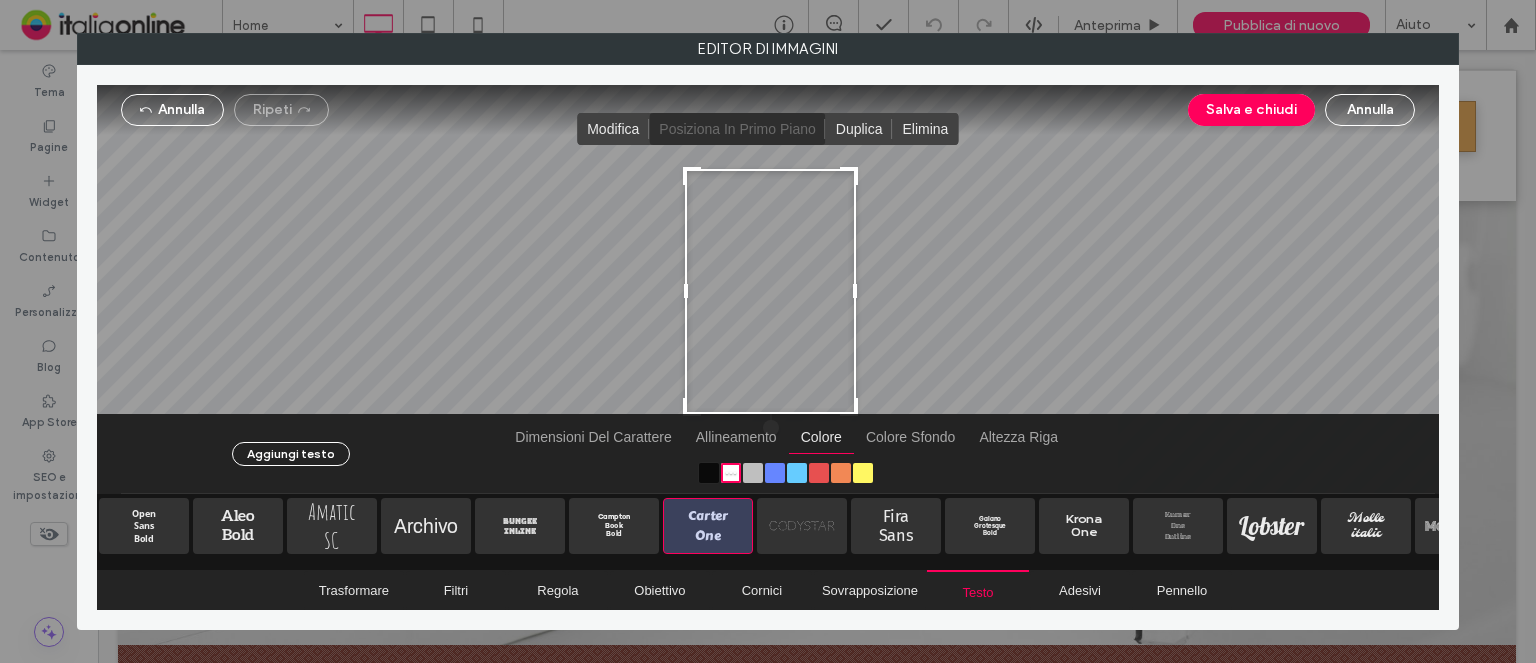 click at bounding box center [710, 473] 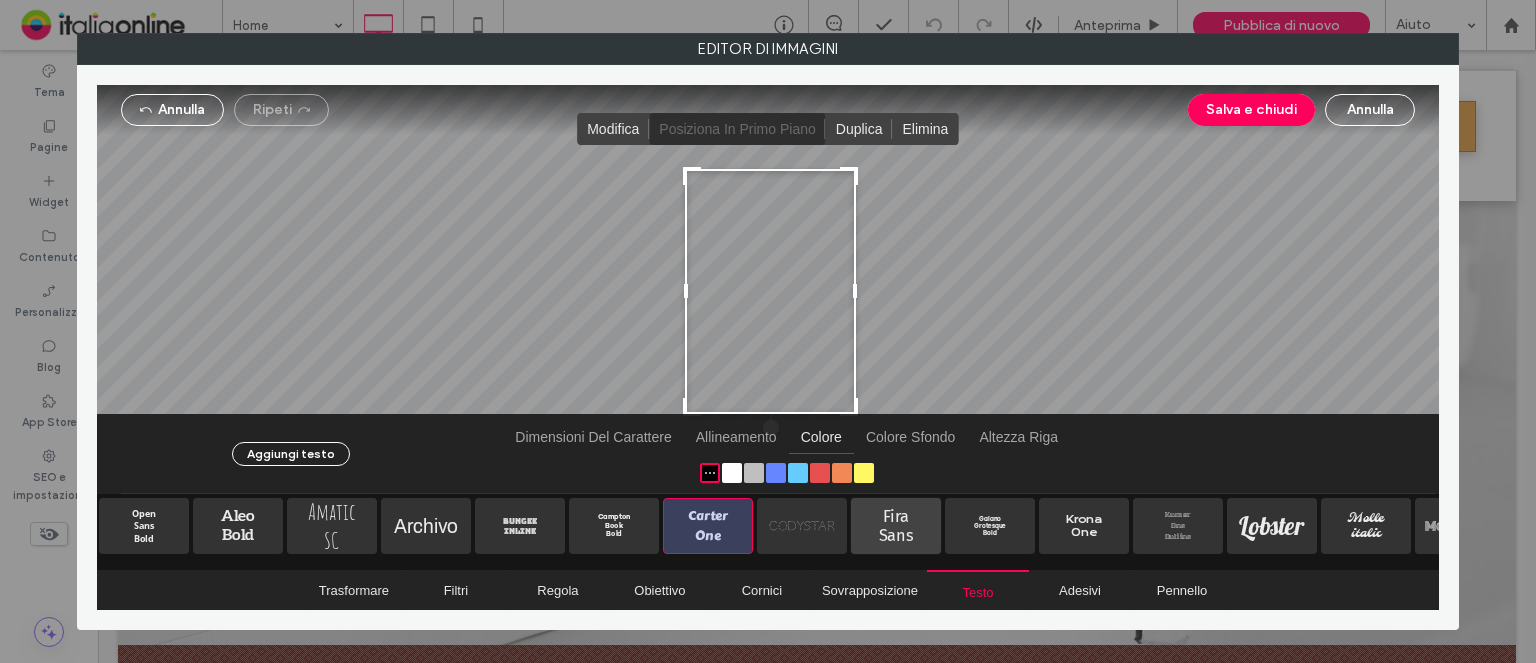 click at bounding box center [896, 526] 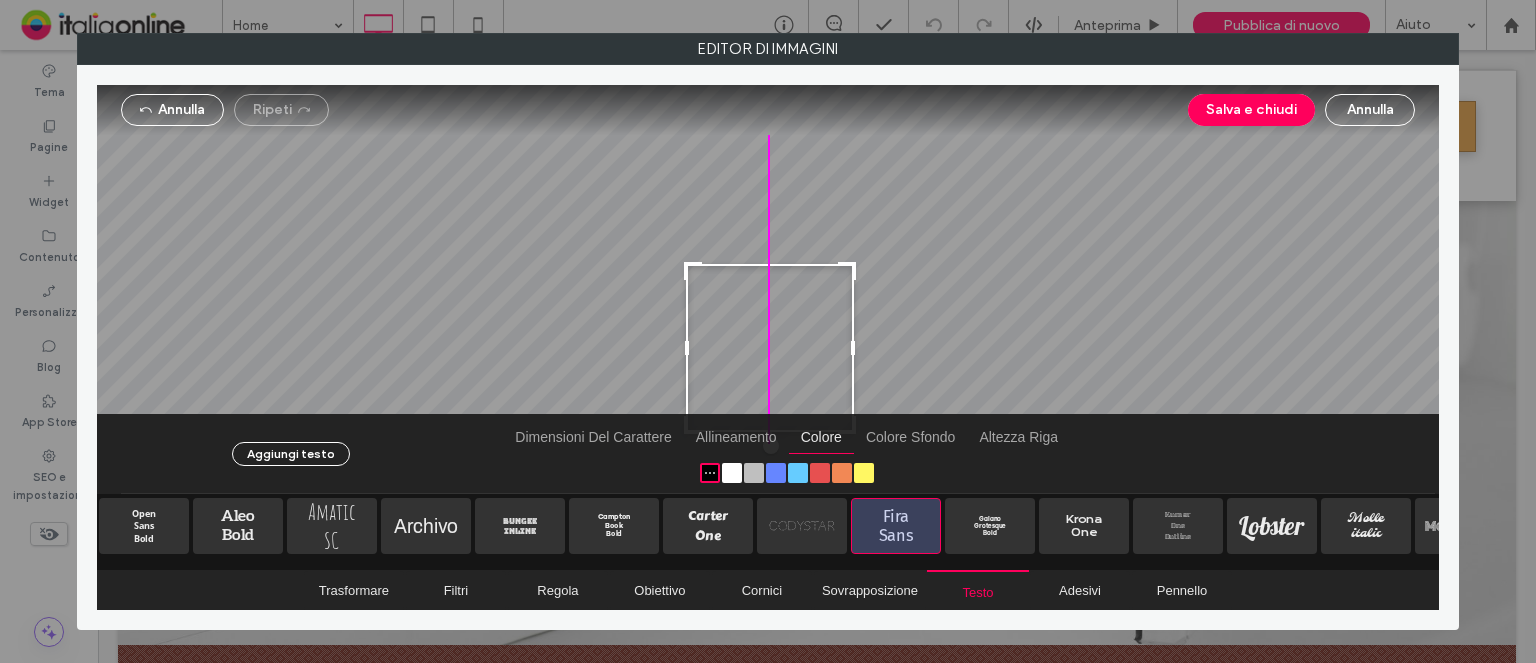drag, startPoint x: 757, startPoint y: 307, endPoint x: 739, endPoint y: 364, distance: 59.77458 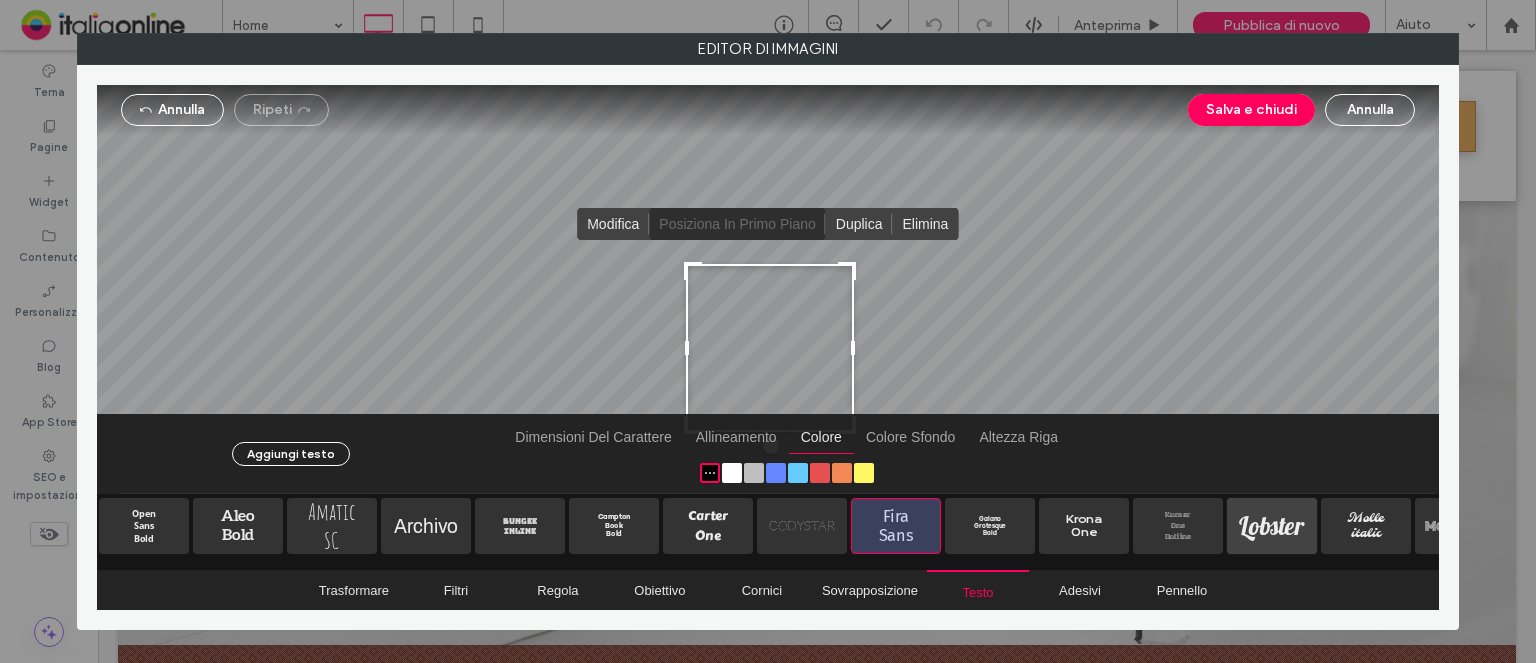 click at bounding box center (1272, 526) 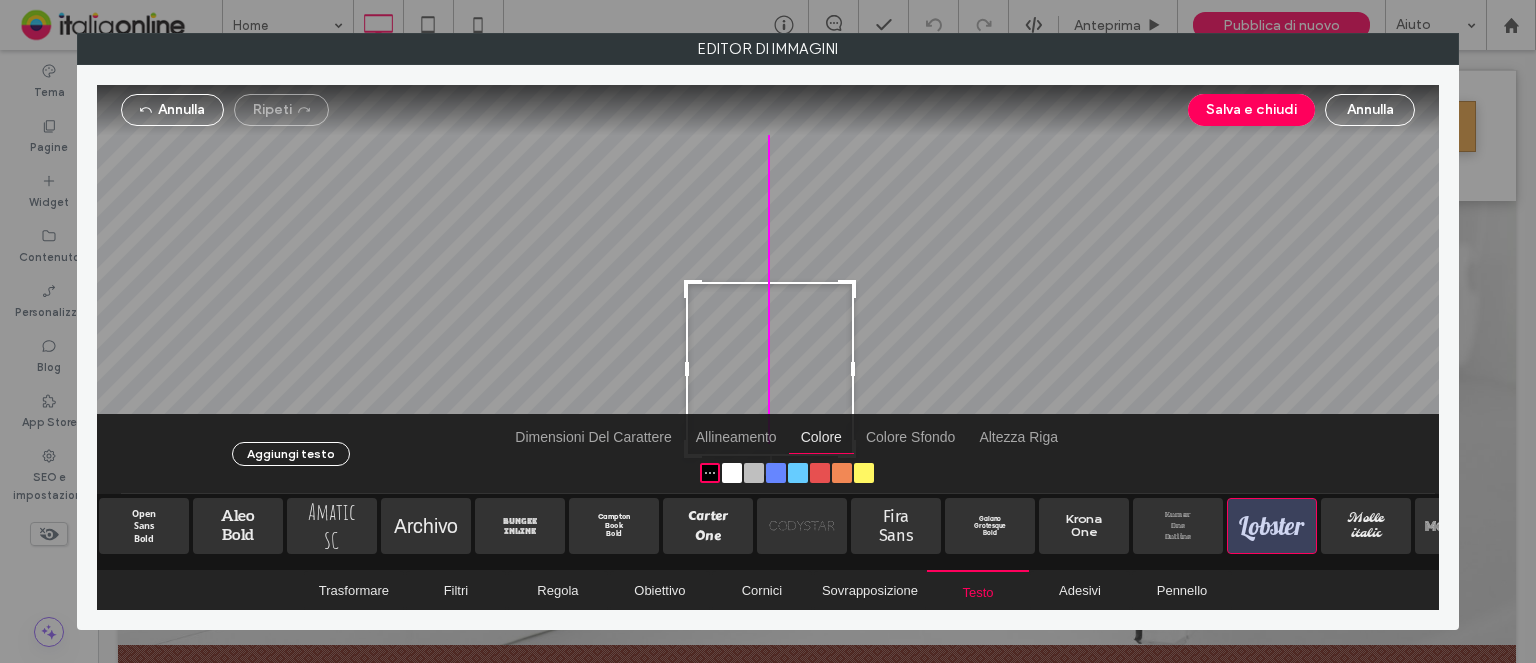 click at bounding box center [770, 369] 